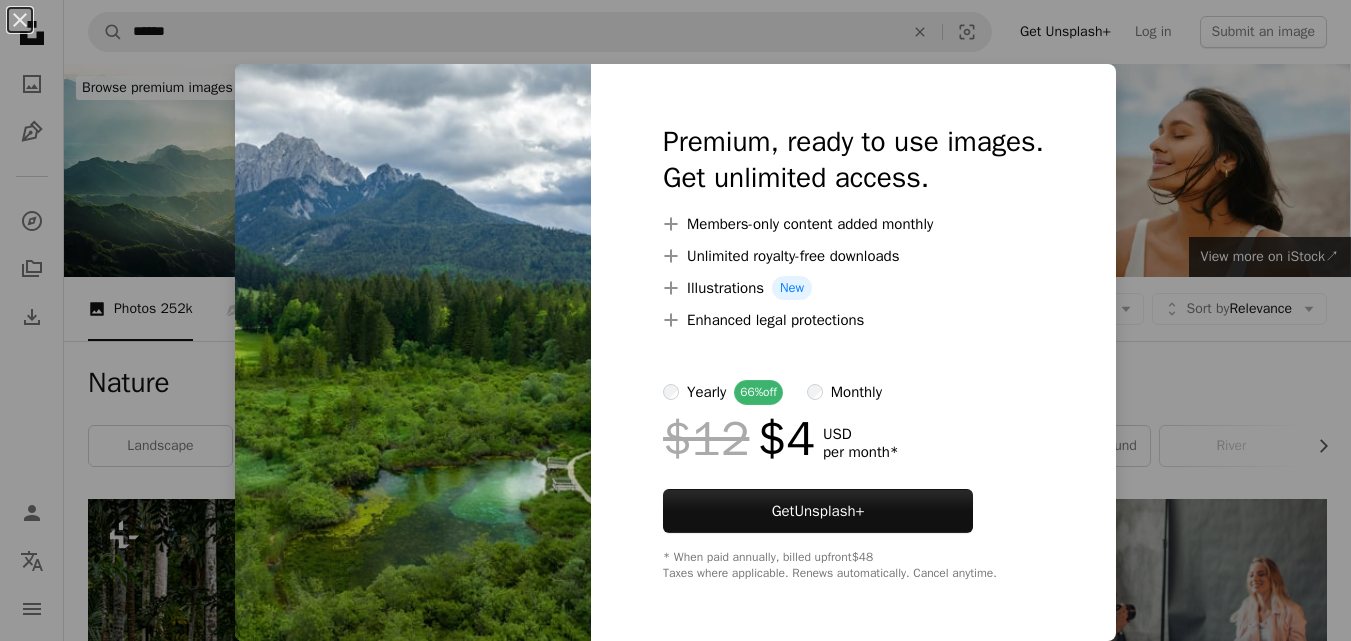 scroll, scrollTop: 6777, scrollLeft: 0, axis: vertical 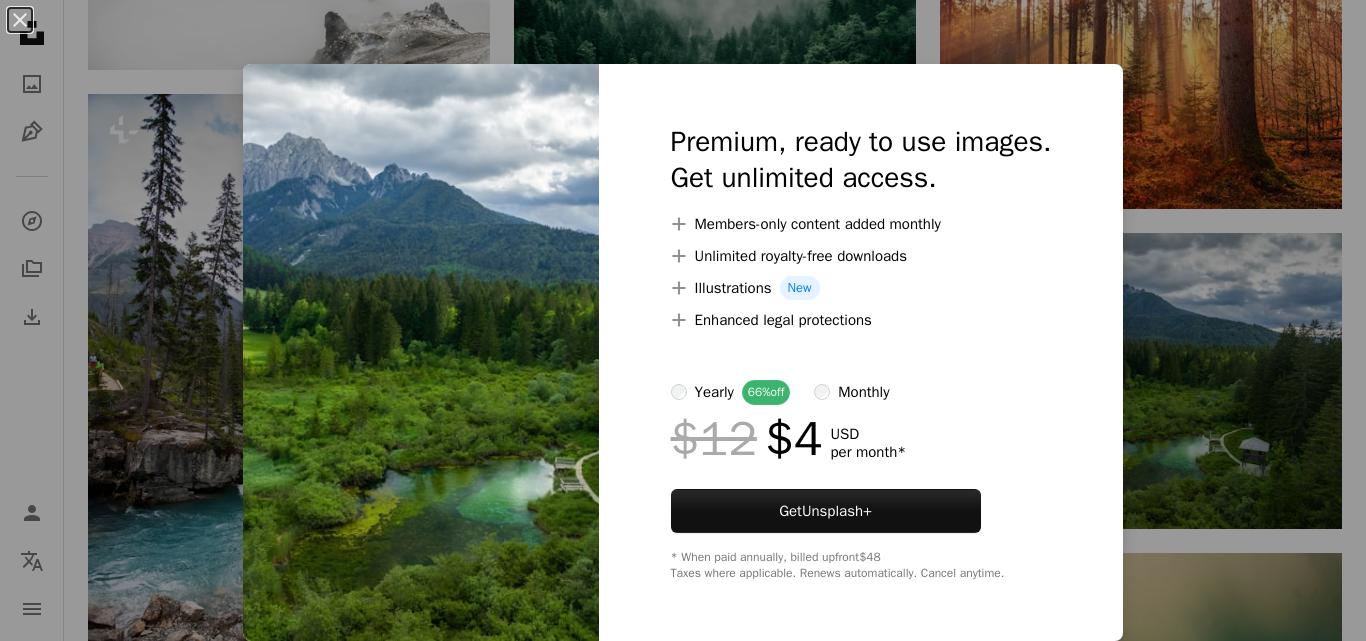 click at bounding box center [421, 352] 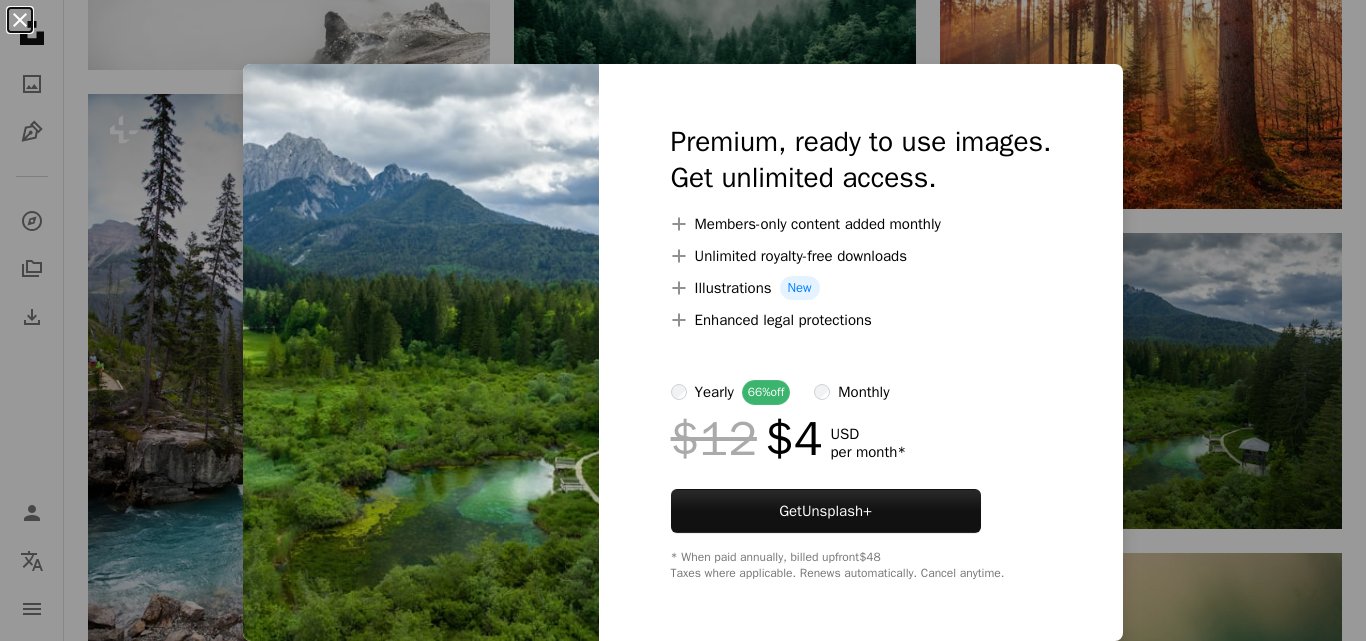 click on "An X shape" at bounding box center [20, 20] 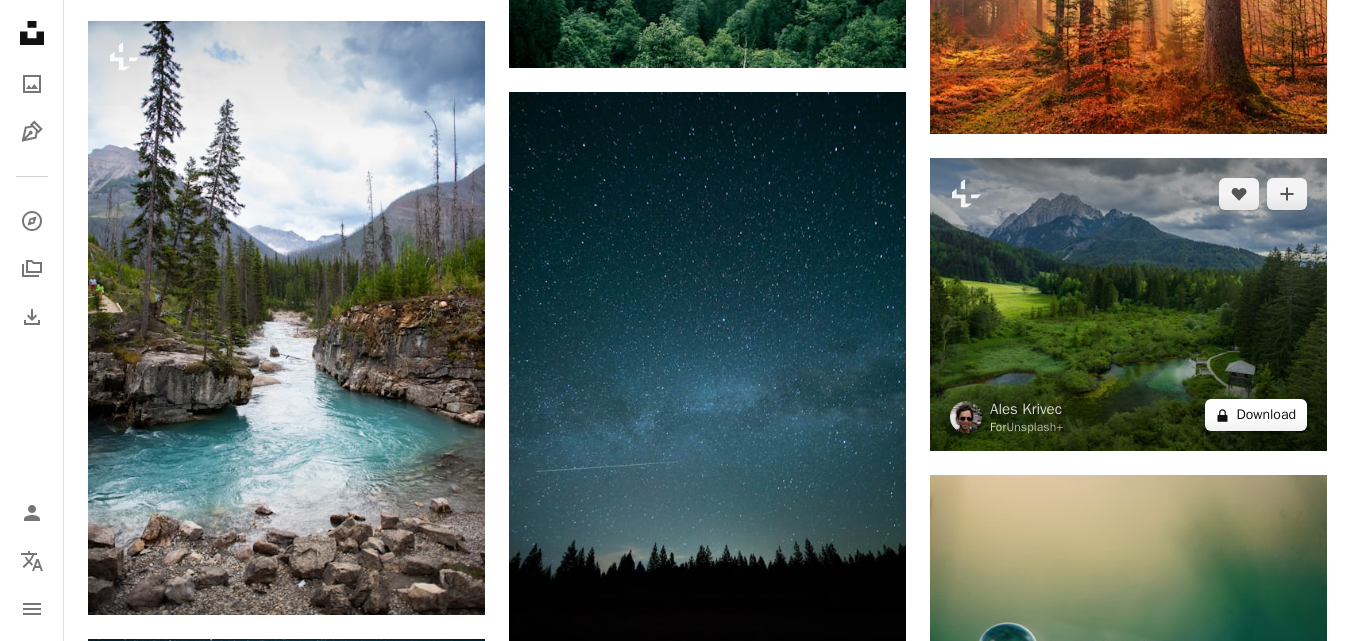 click on "A lock Download" at bounding box center (1256, 415) 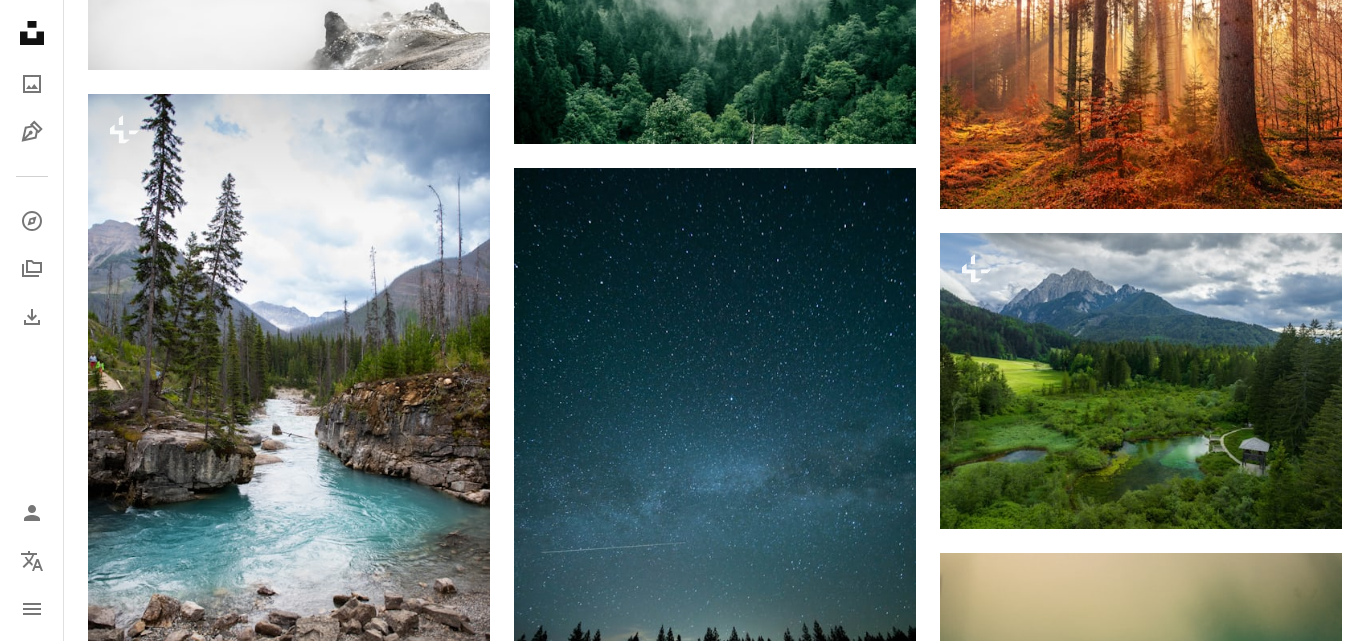 click at bounding box center [421, 4304] 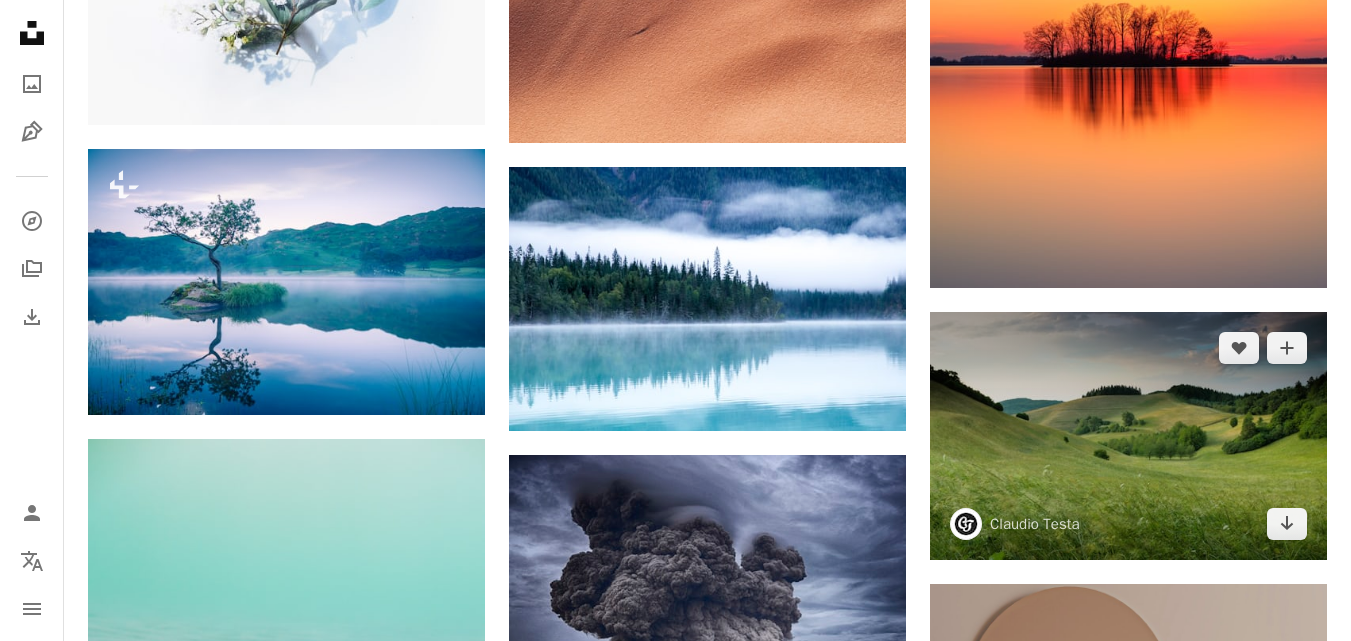 scroll, scrollTop: 7877, scrollLeft: 0, axis: vertical 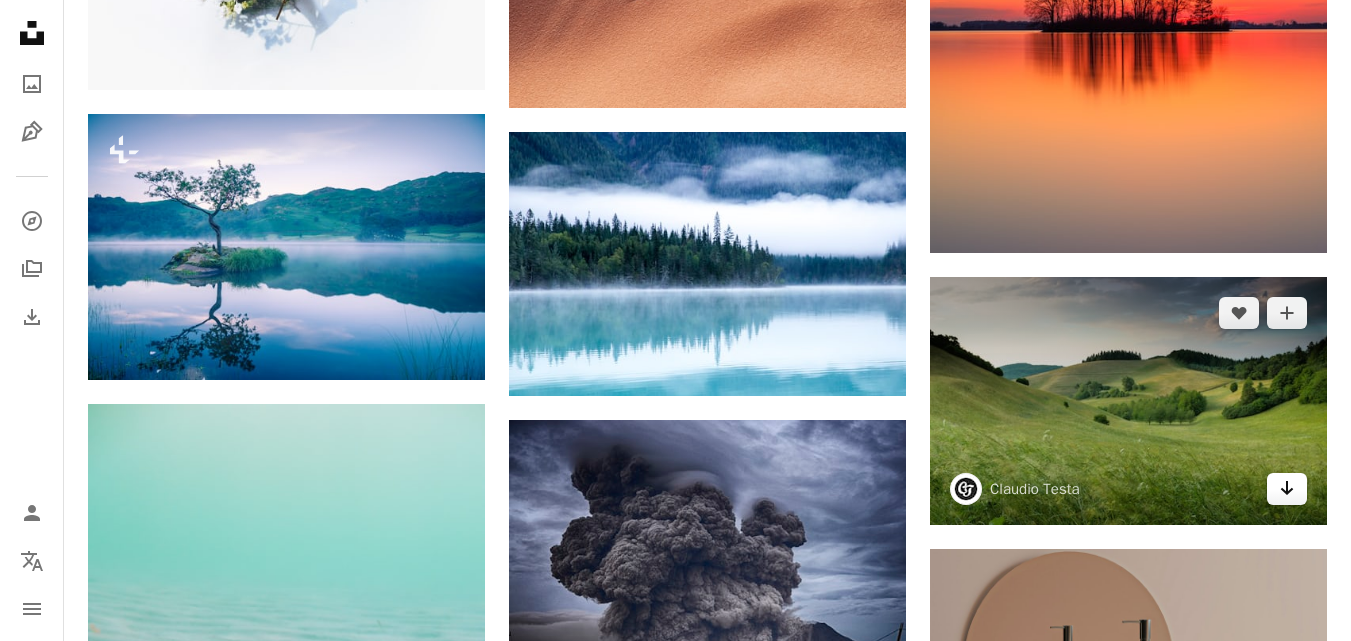 click 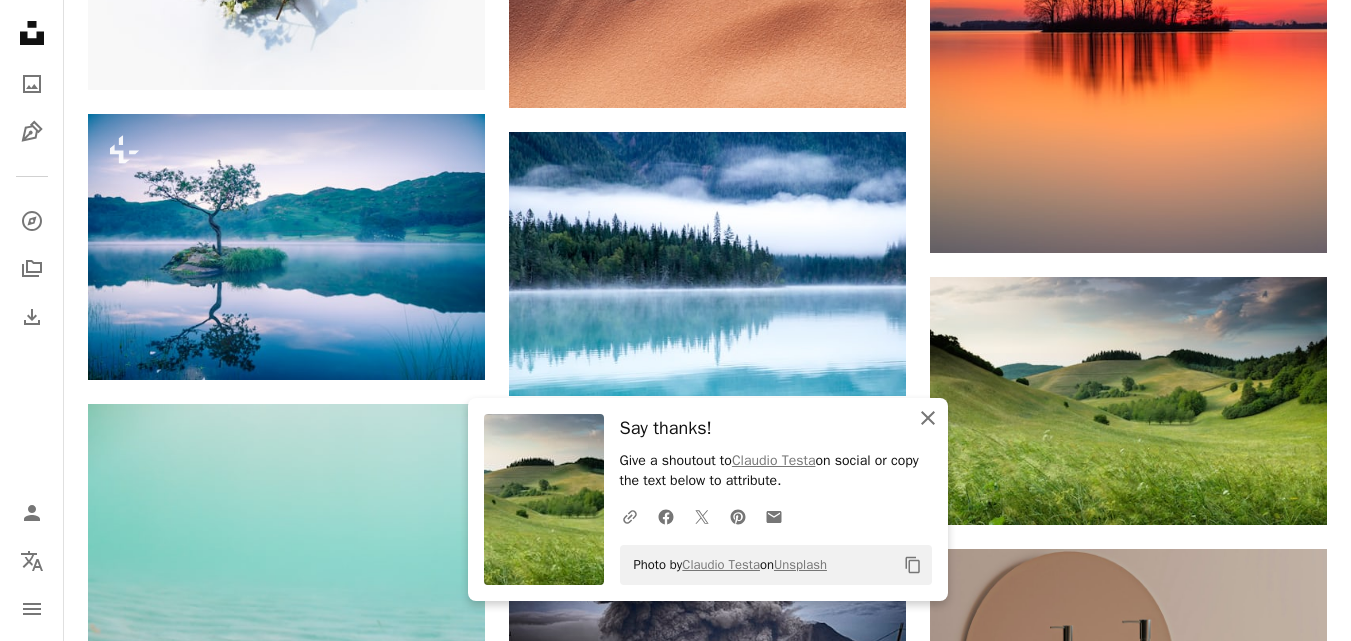 click 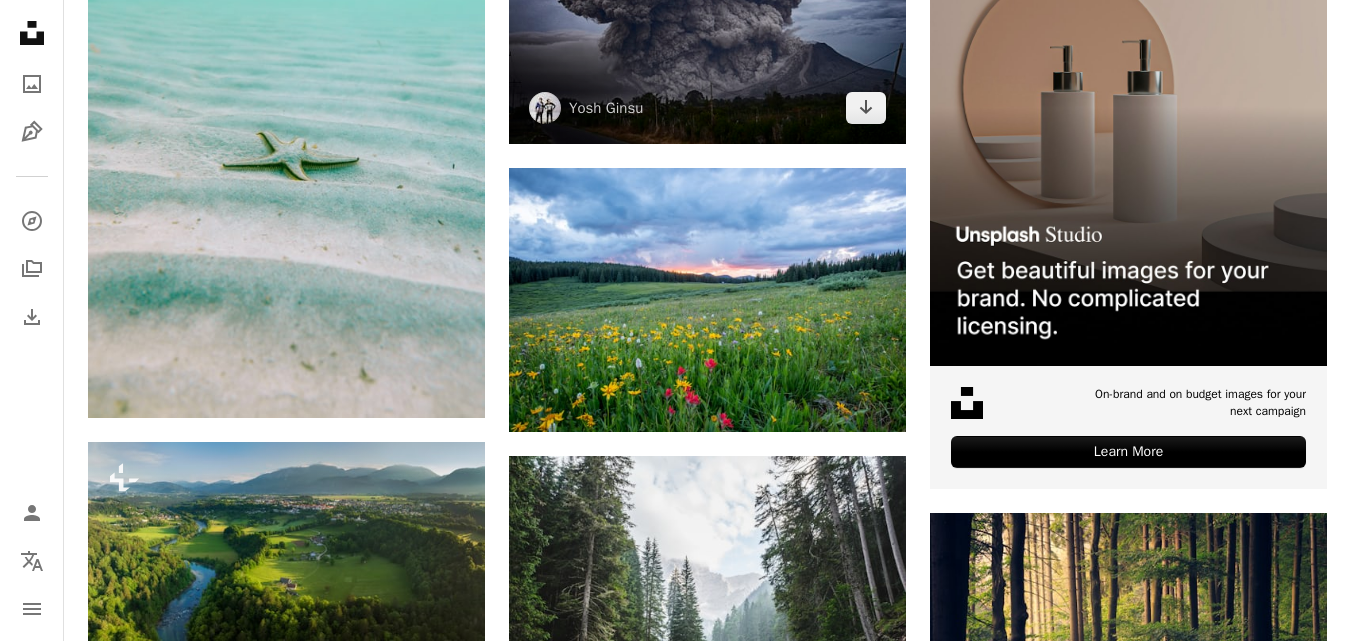scroll, scrollTop: 8477, scrollLeft: 0, axis: vertical 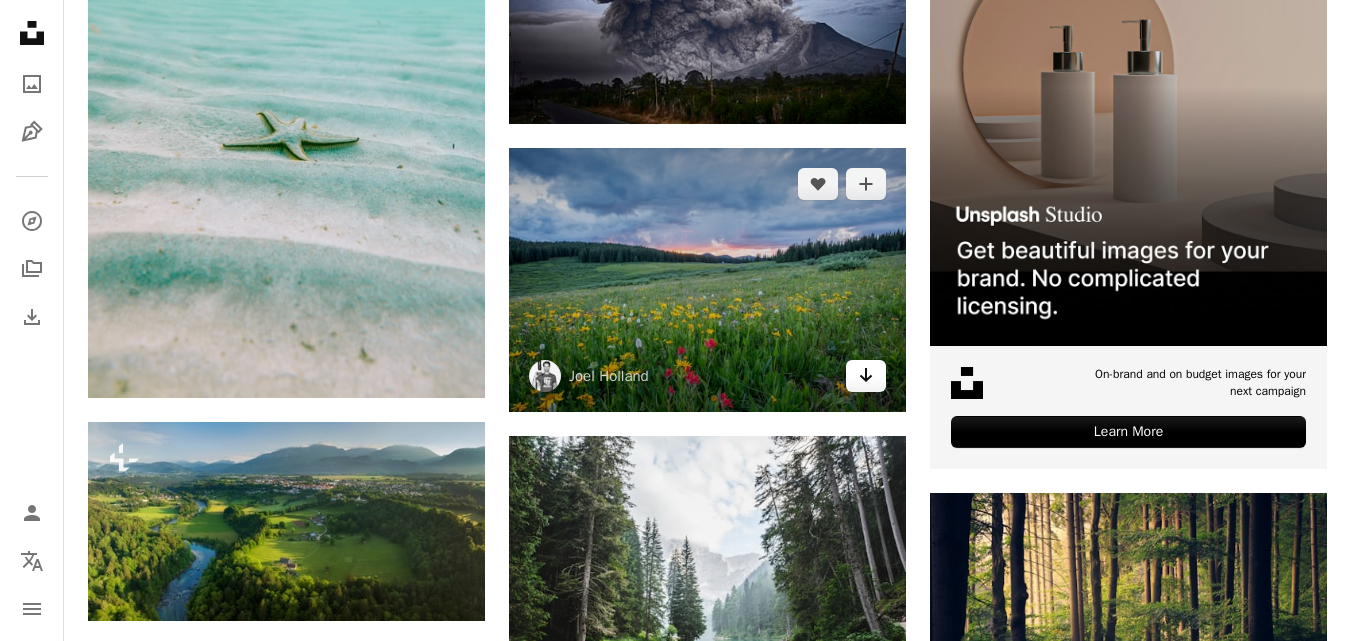 click on "Arrow pointing down" 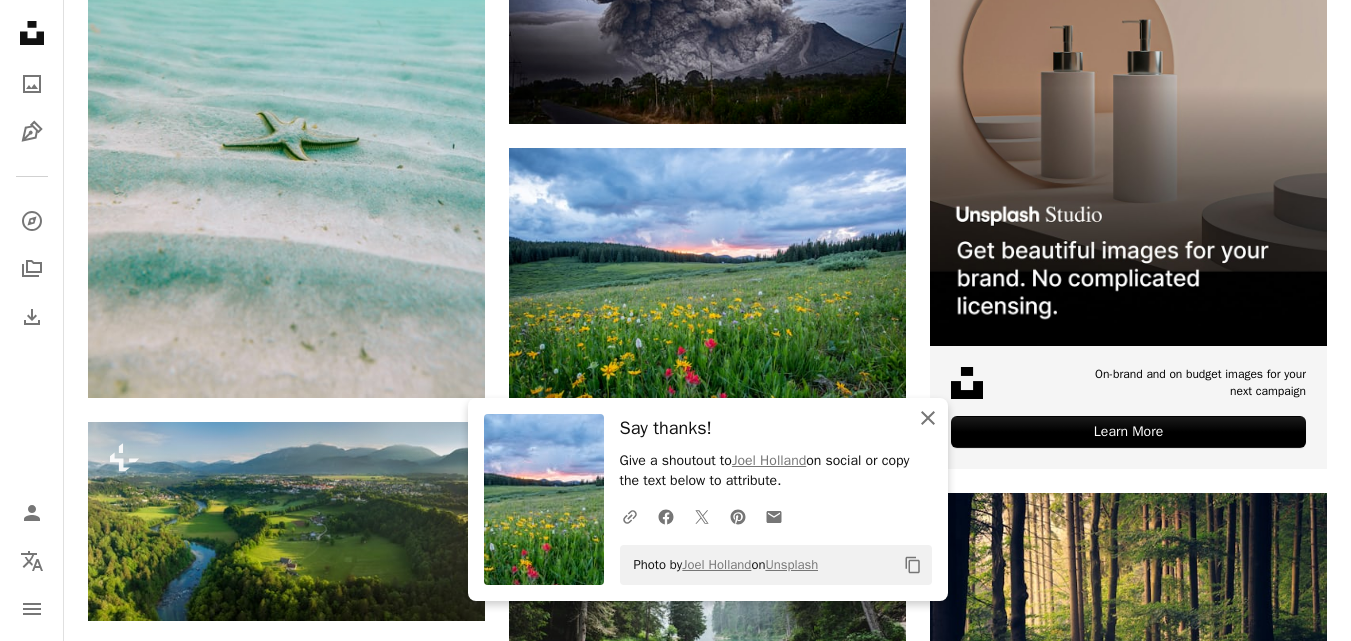 click on "An X shape" 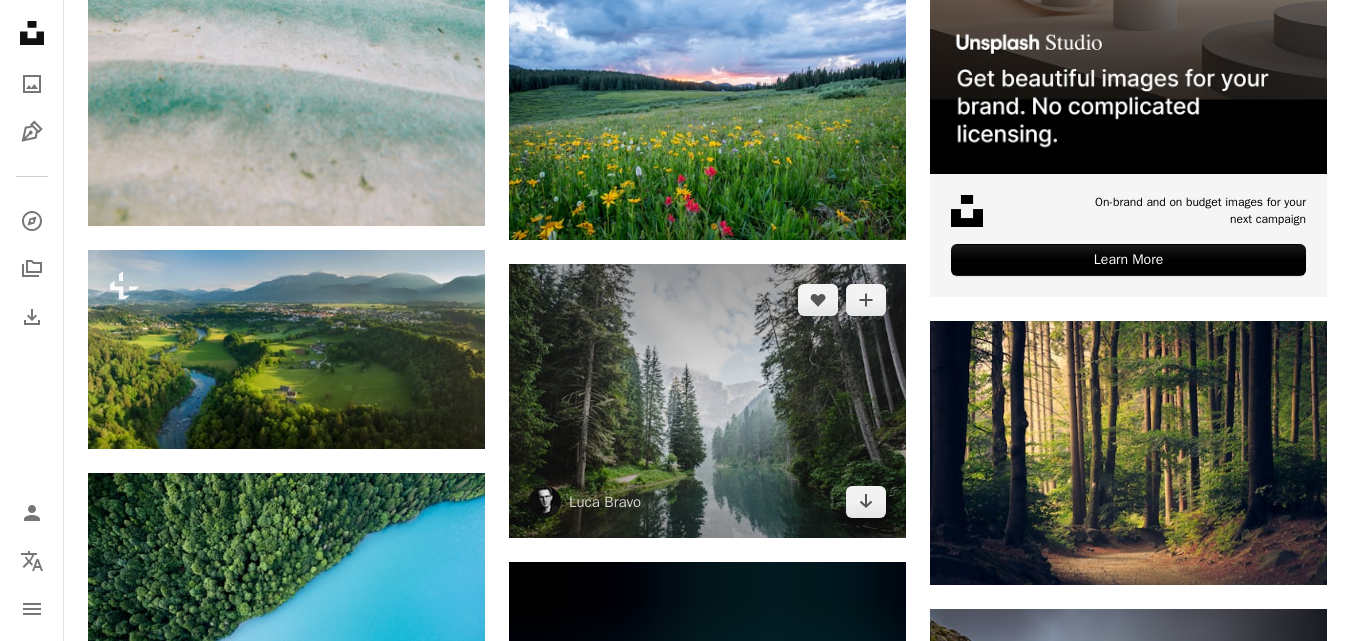 scroll, scrollTop: 8677, scrollLeft: 0, axis: vertical 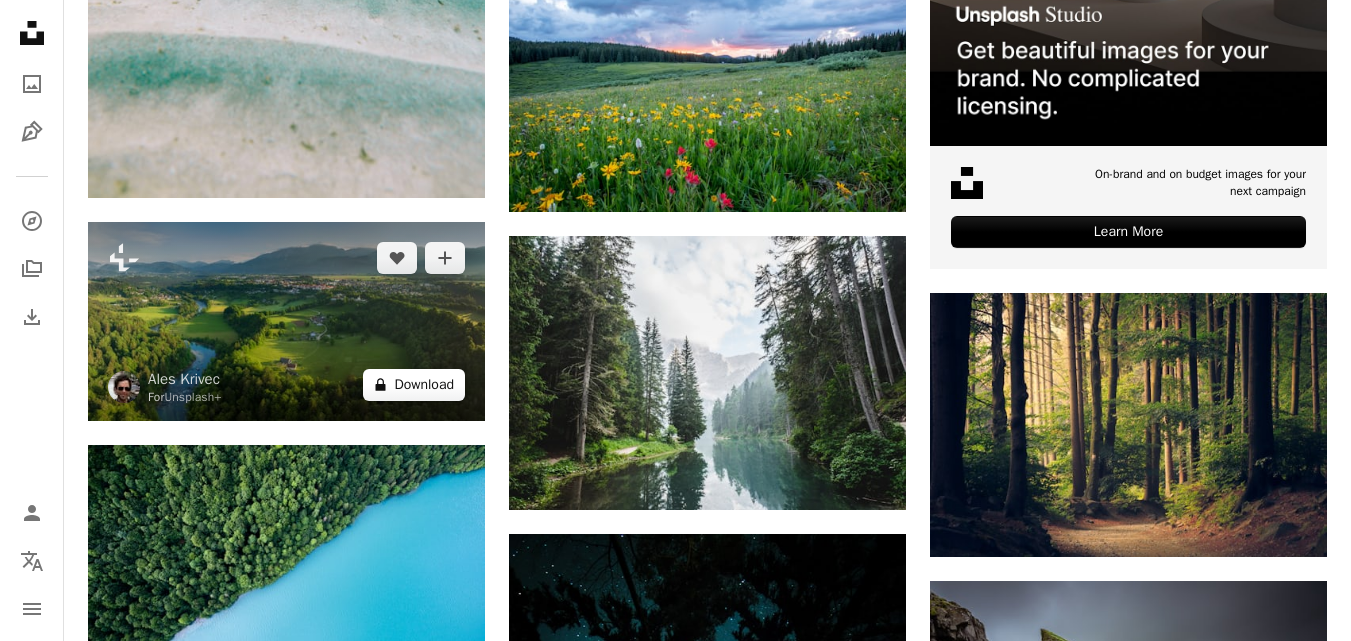 click on "A lock Download" at bounding box center [414, 385] 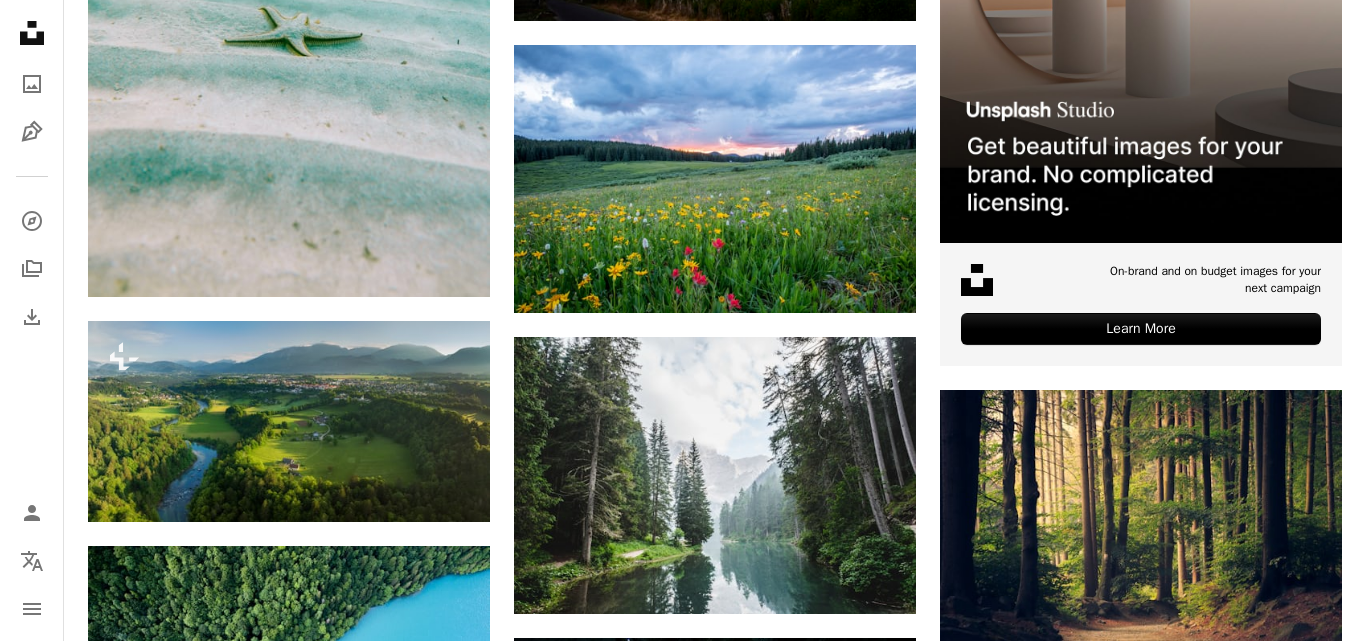 click on "An X shape" at bounding box center (20, 20) 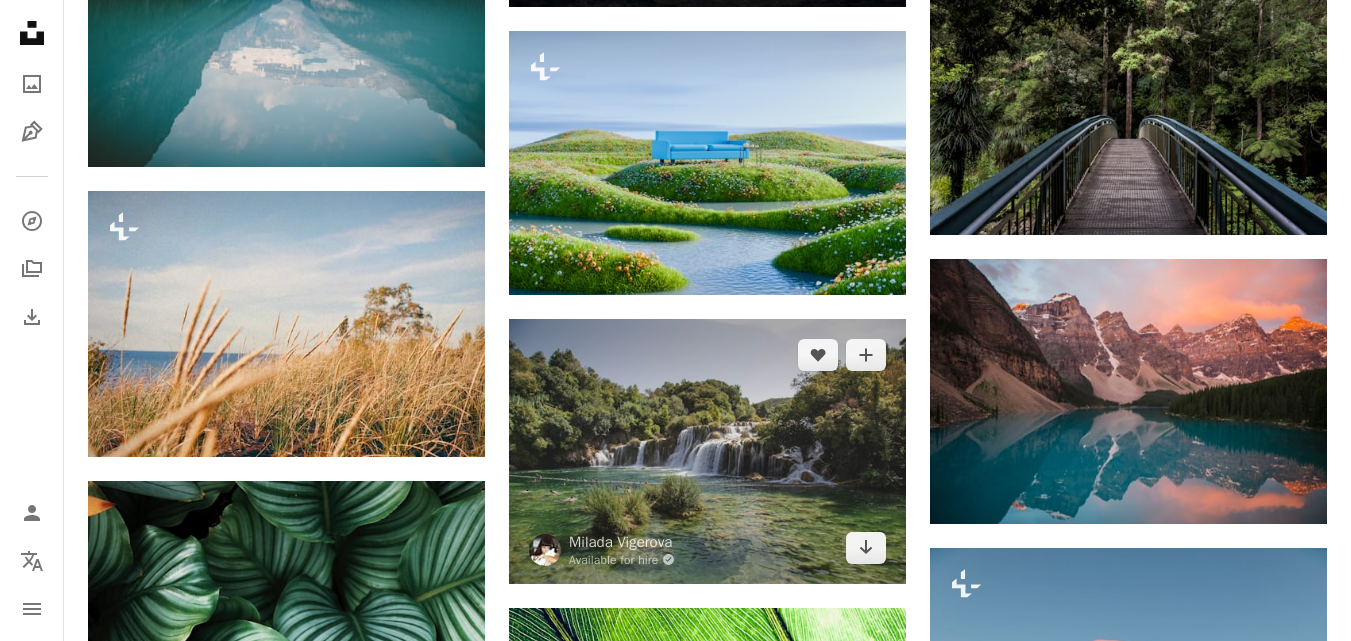 scroll, scrollTop: 10477, scrollLeft: 0, axis: vertical 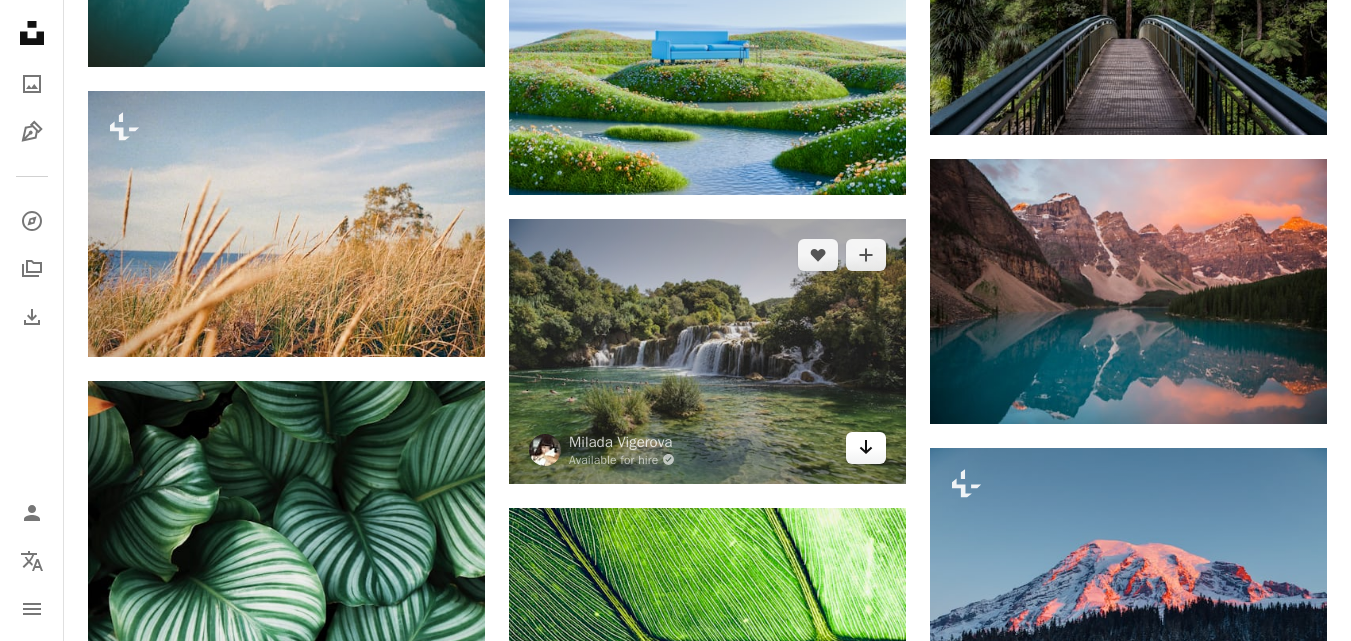 click on "Arrow pointing down" 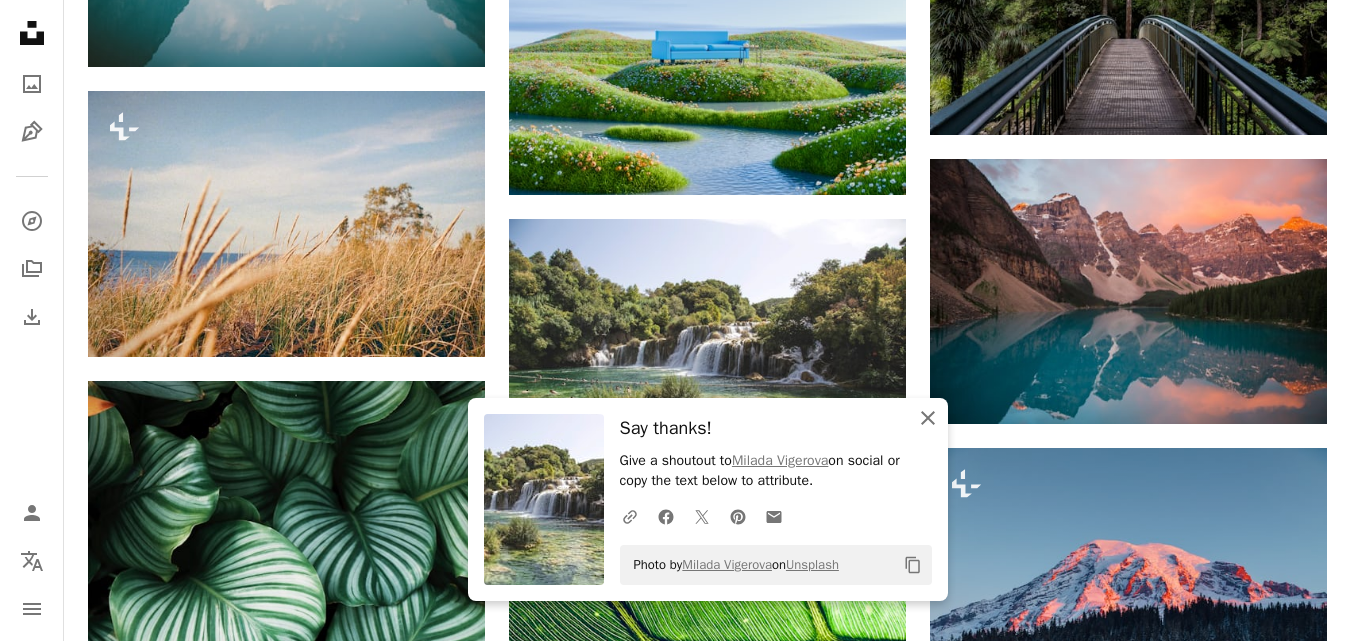 click on "An X shape" 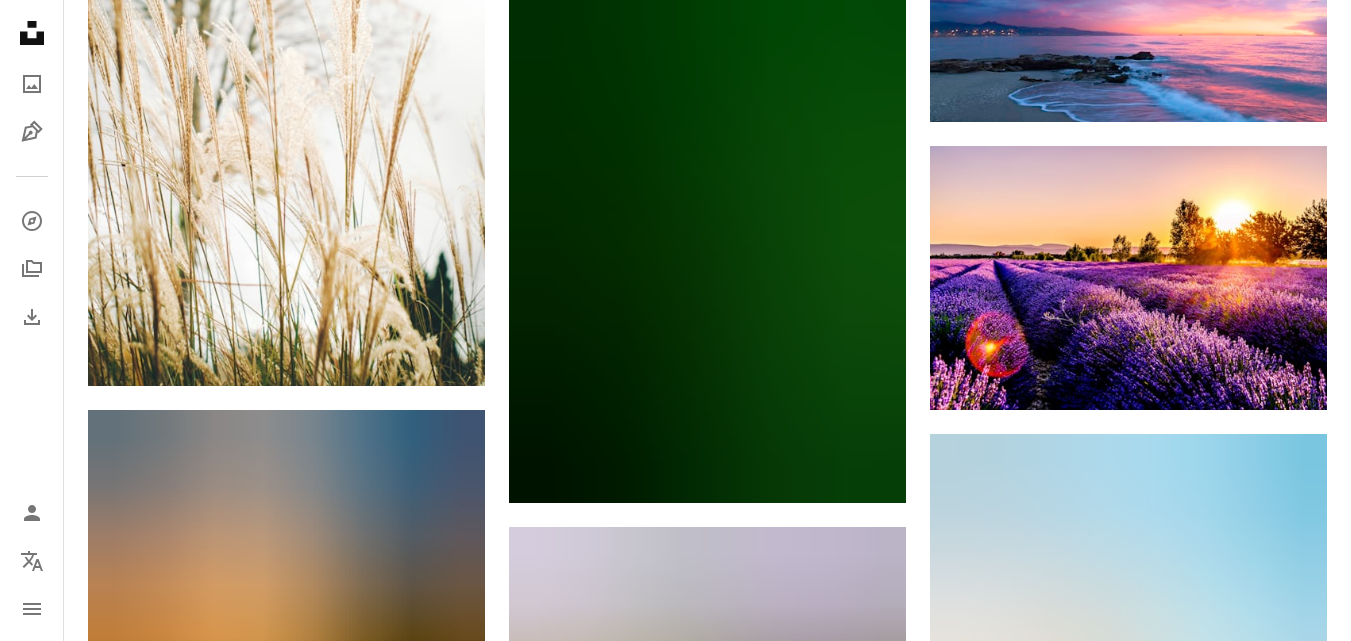 scroll, scrollTop: 11777, scrollLeft: 0, axis: vertical 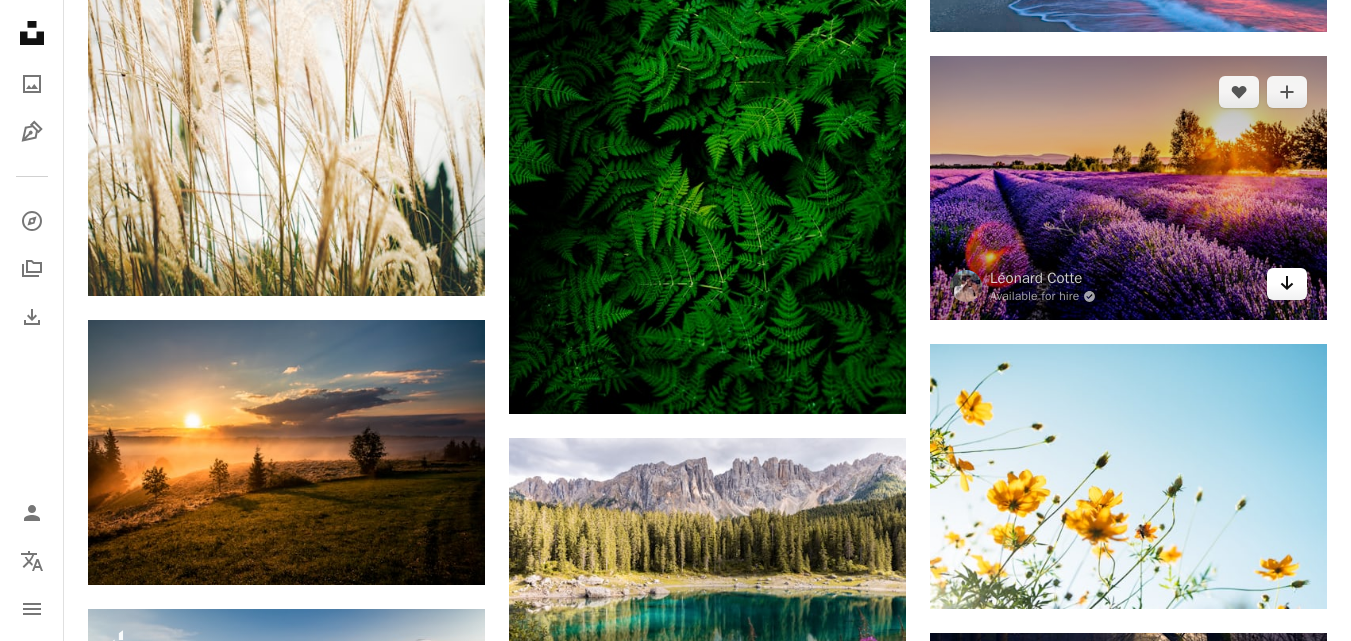 click on "Arrow pointing down" 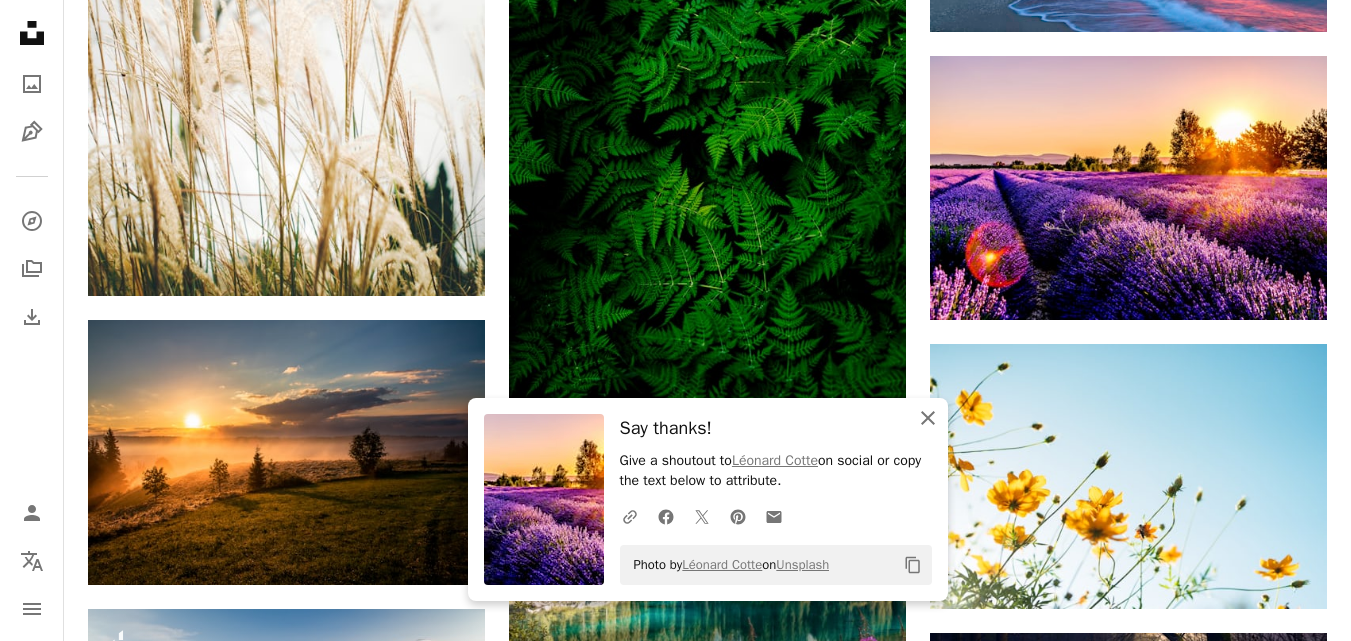 click on "An X shape" 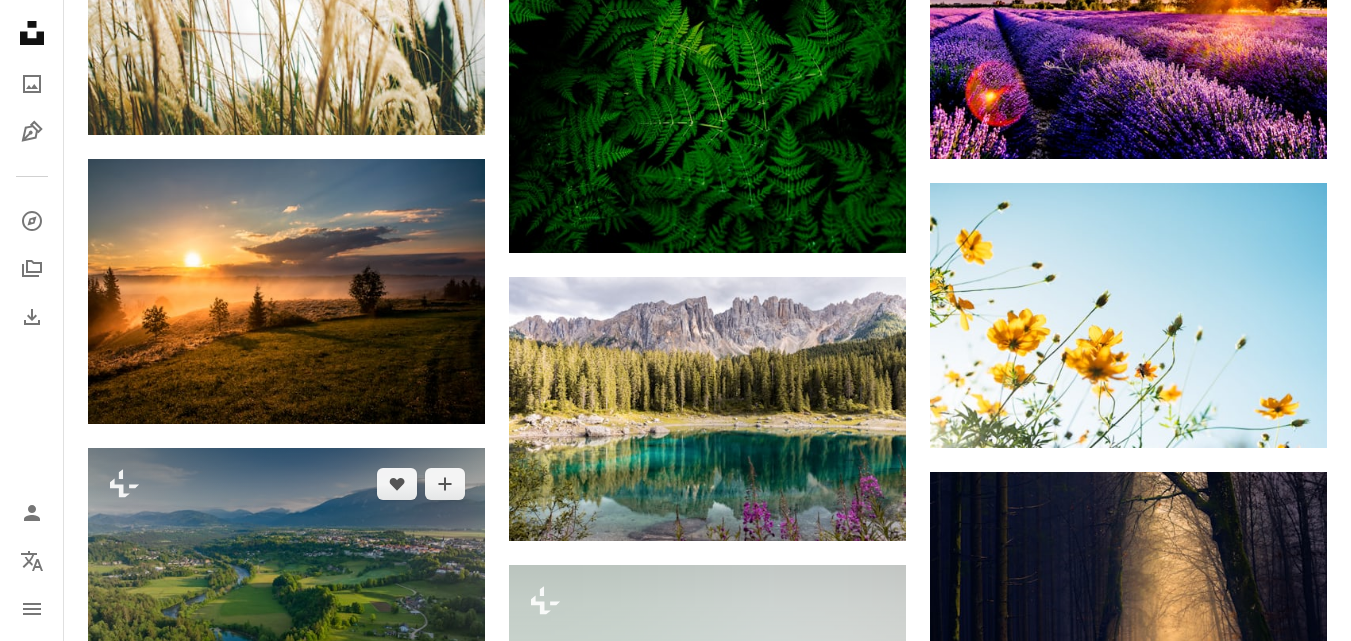 scroll, scrollTop: 11977, scrollLeft: 0, axis: vertical 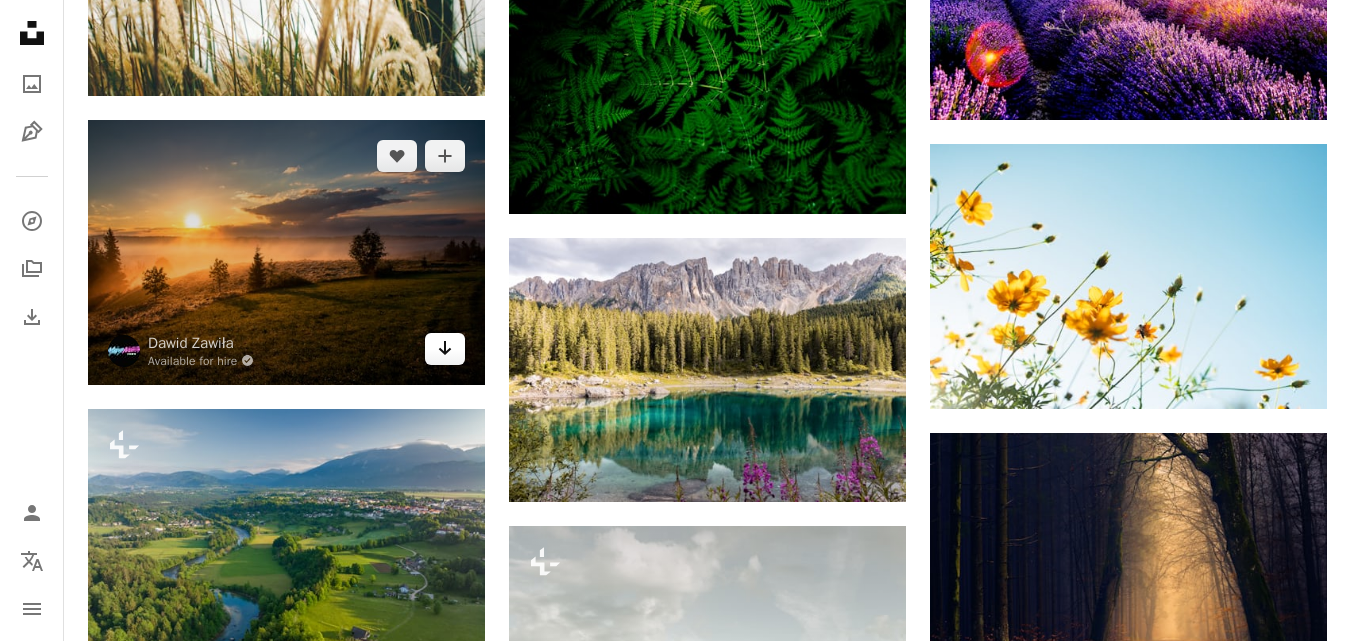 click on "Arrow pointing down" at bounding box center (445, 349) 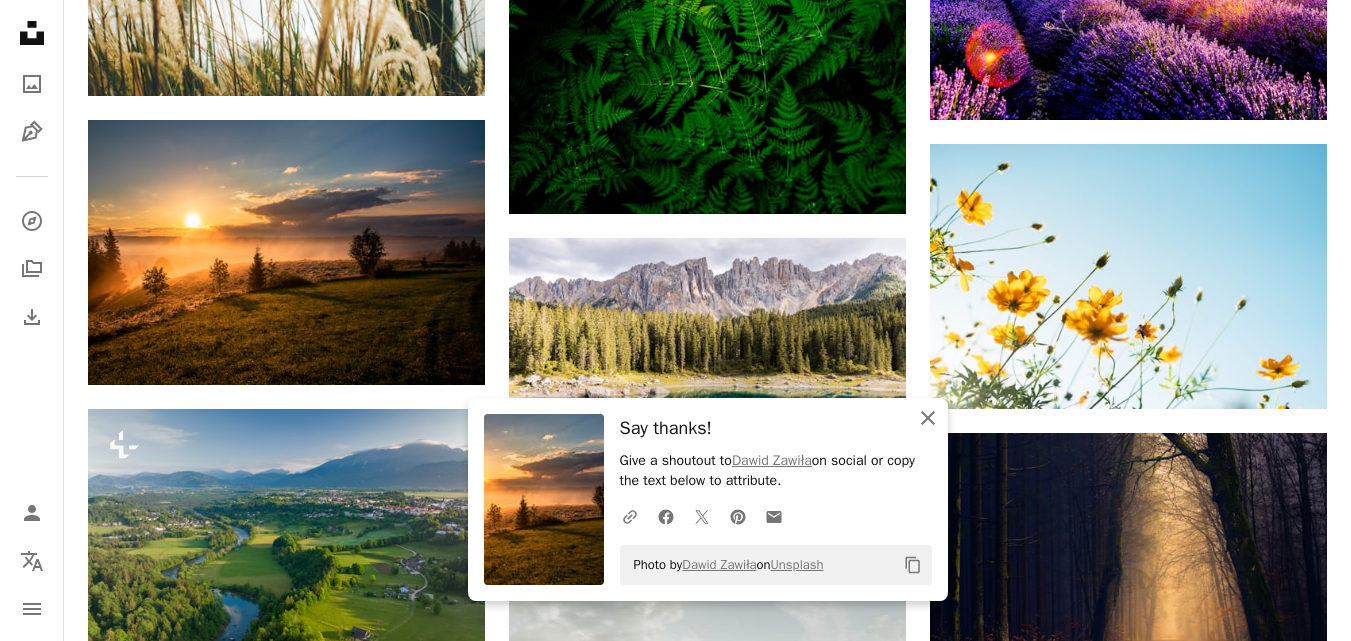 click 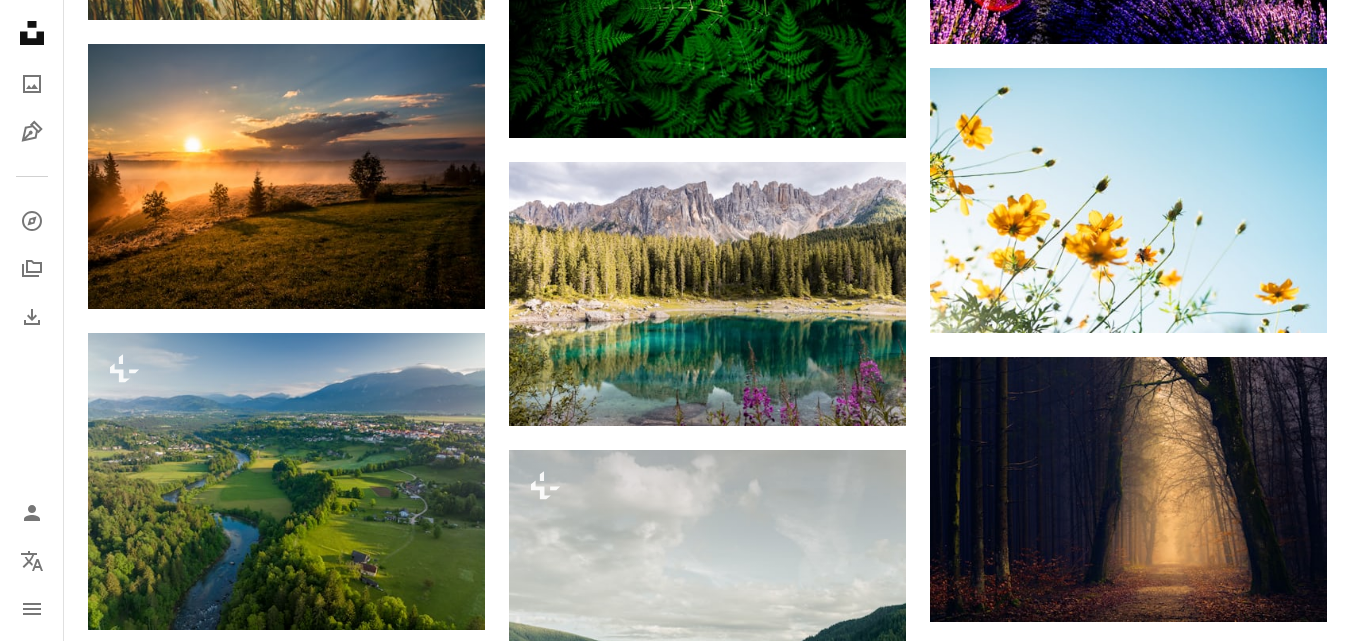 scroll, scrollTop: 12277, scrollLeft: 0, axis: vertical 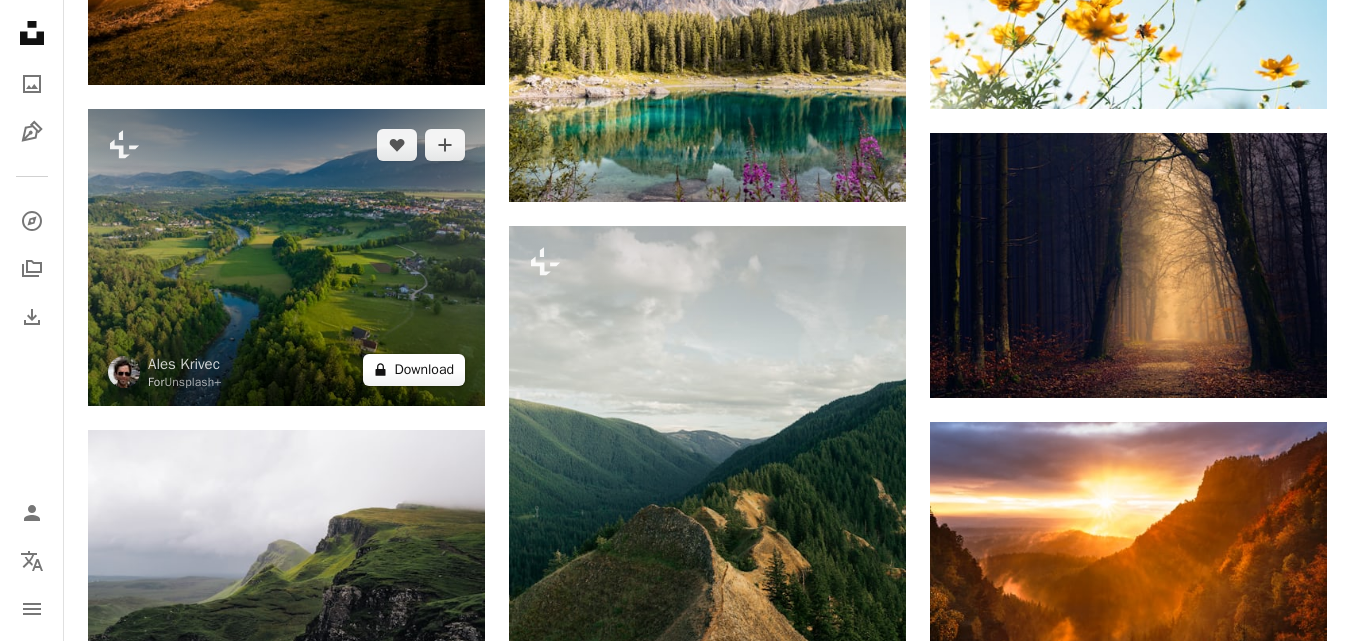 click on "A lock Download" at bounding box center [414, 370] 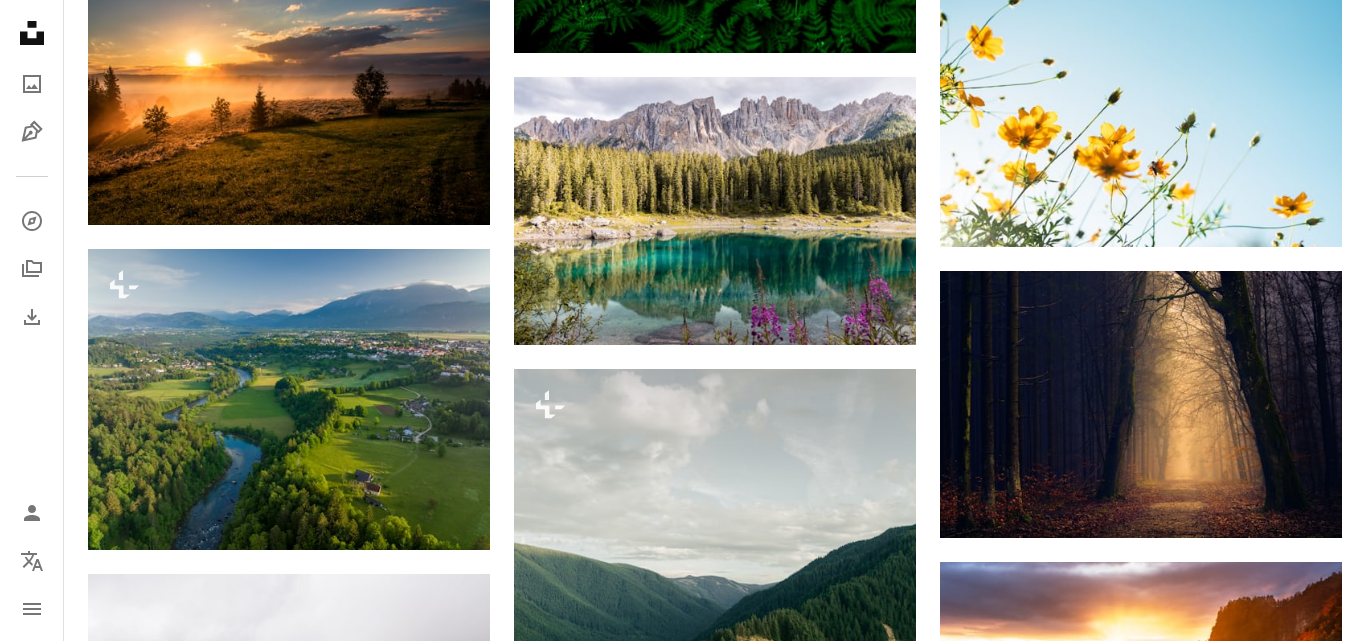 click on "An X shape" at bounding box center [20, 20] 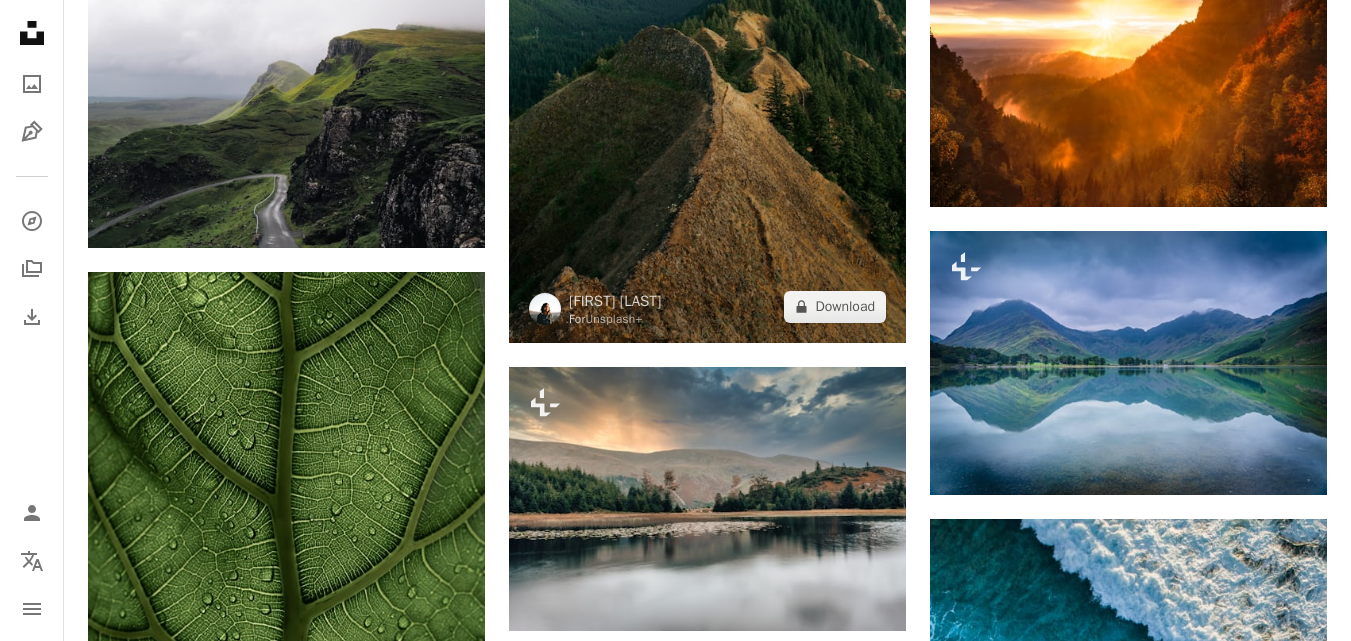 scroll, scrollTop: 12777, scrollLeft: 0, axis: vertical 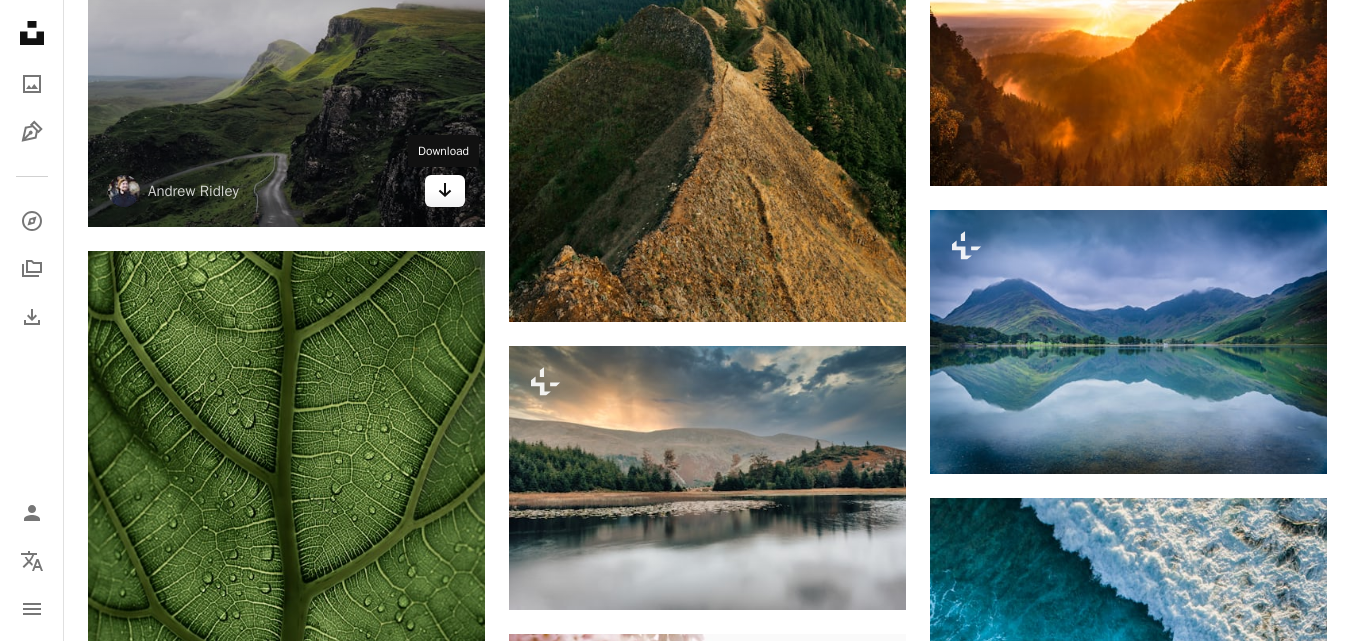click on "Arrow pointing down" 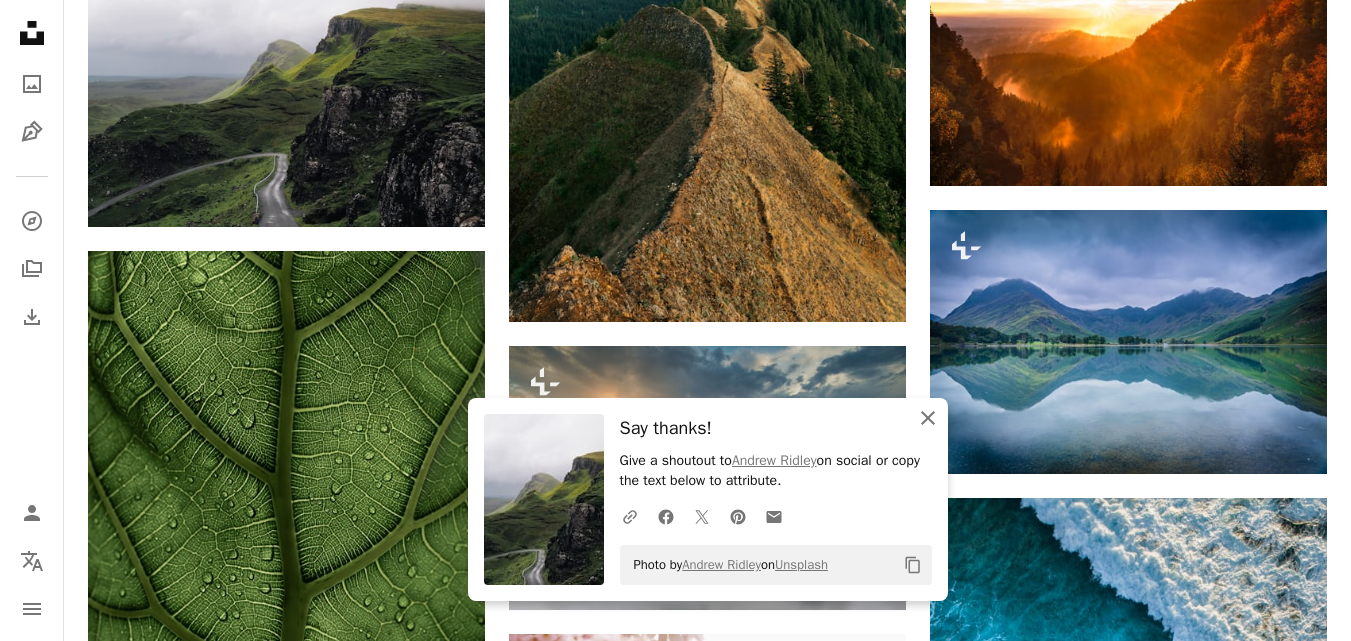 click on "An X shape" 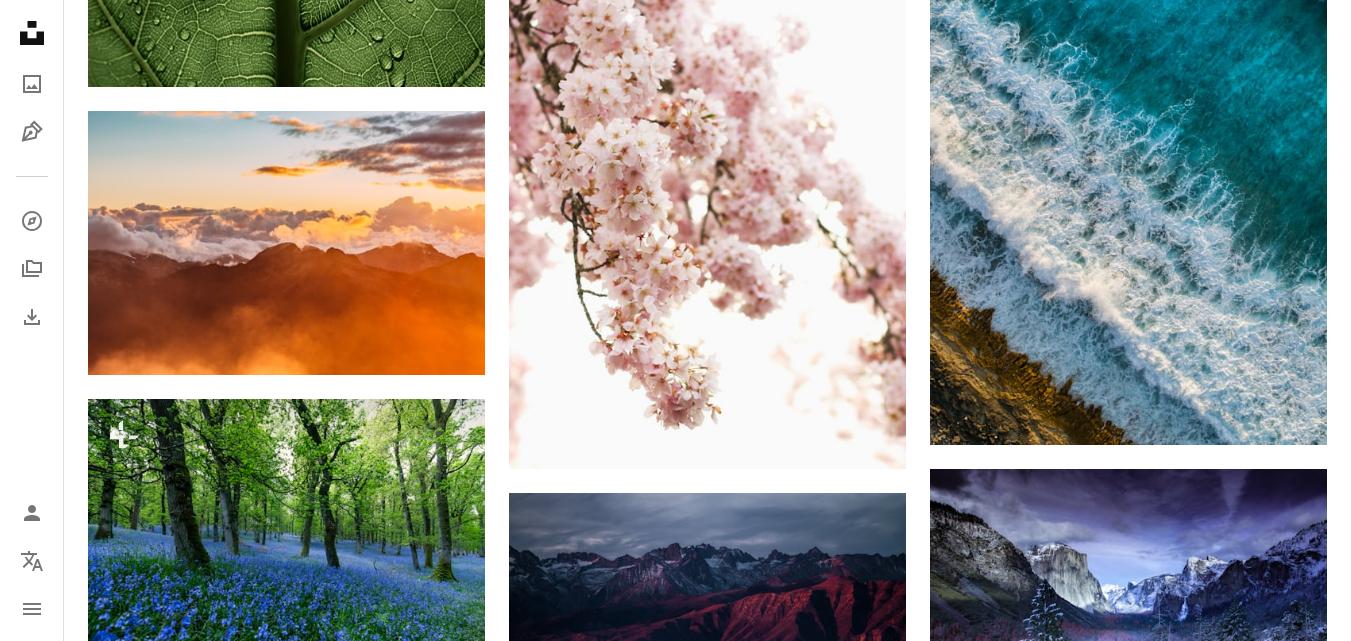 scroll, scrollTop: 13577, scrollLeft: 0, axis: vertical 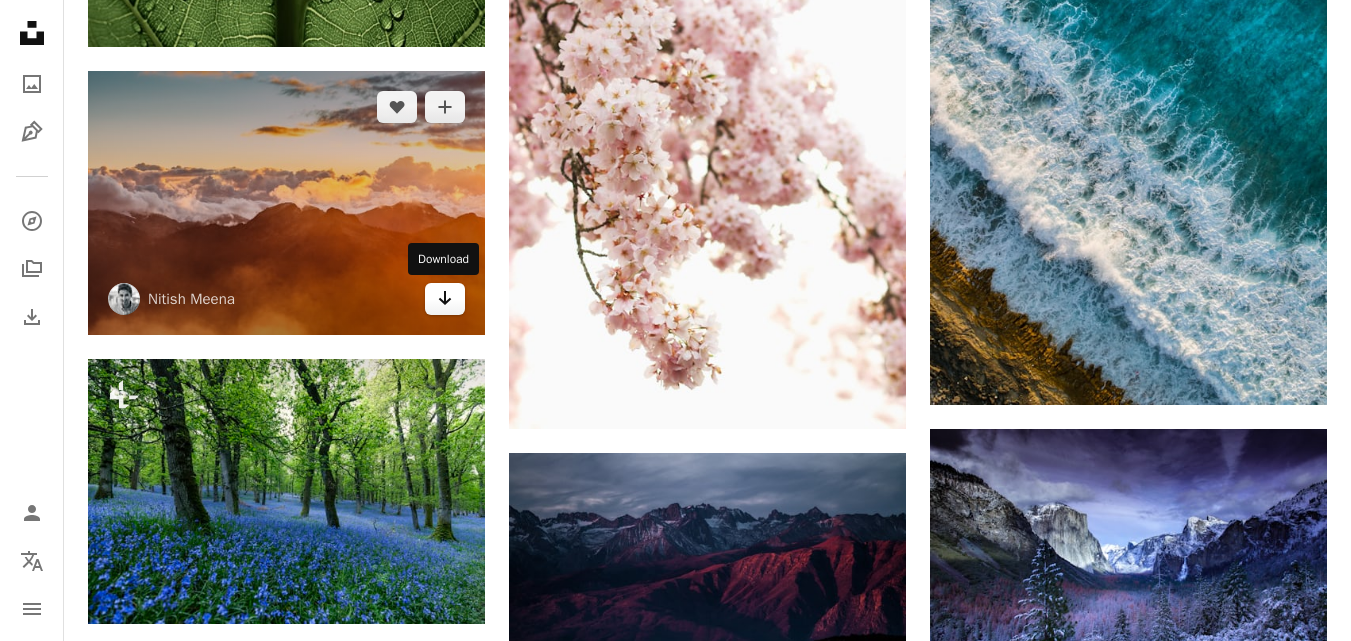 click on "Arrow pointing down" 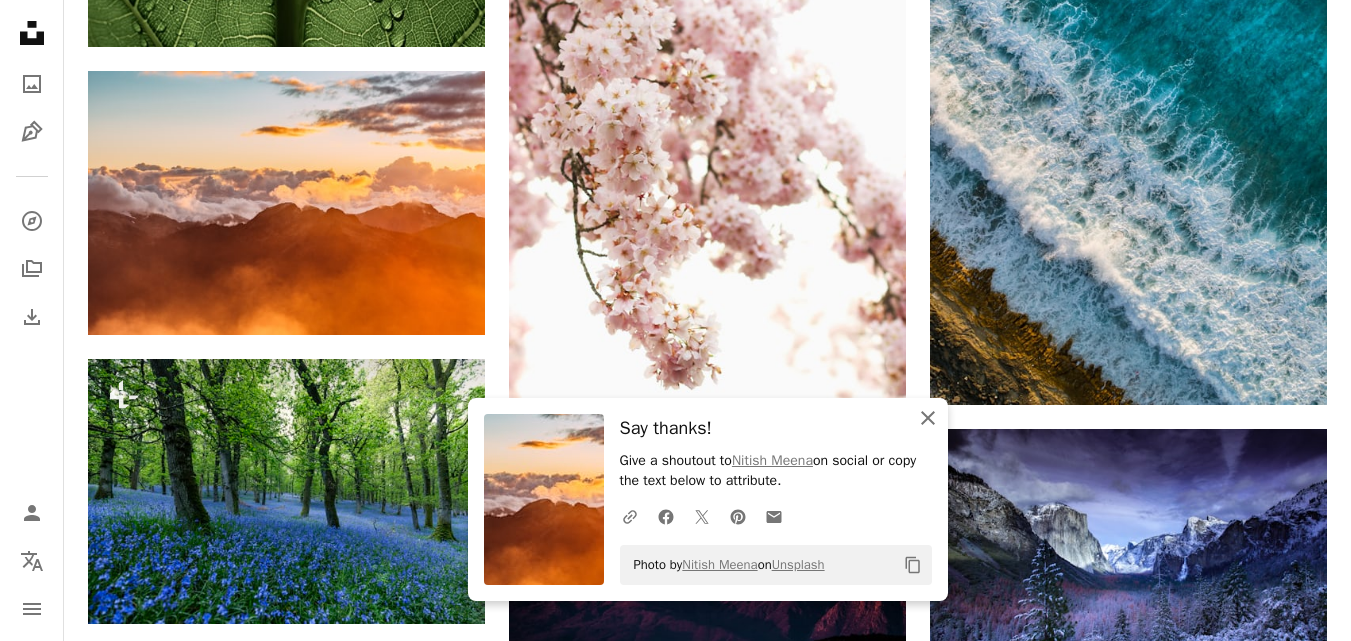 click on "An X shape" 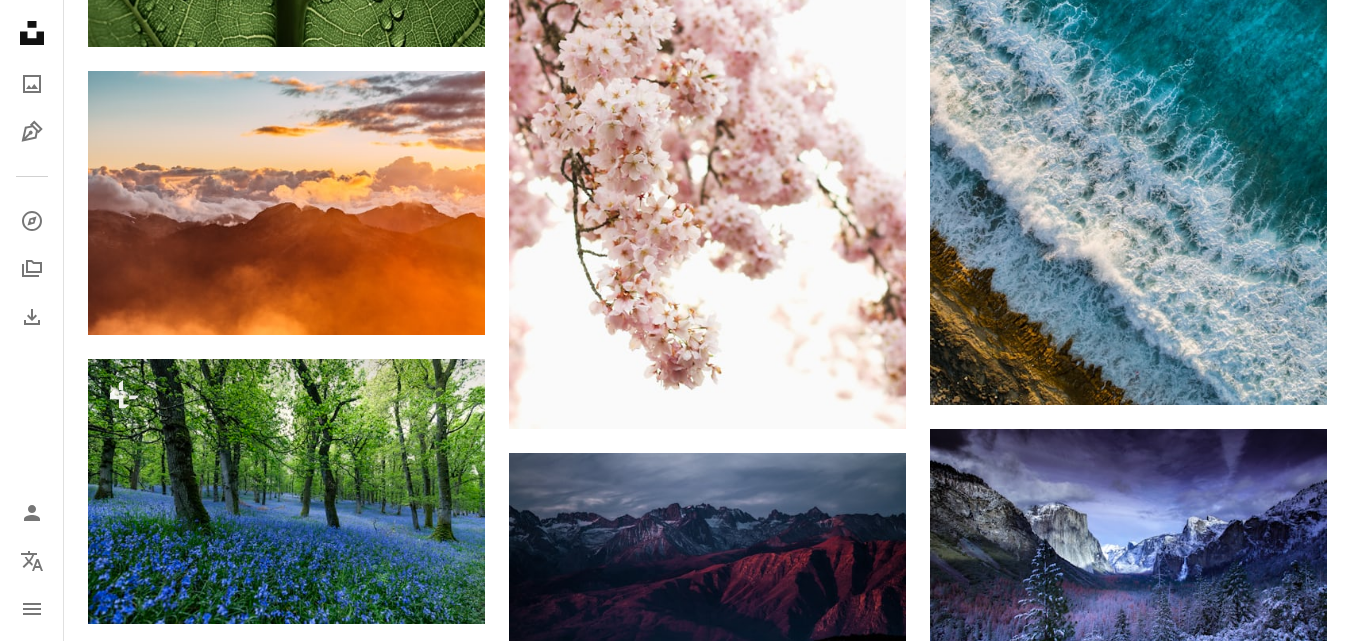 click on "An X shape" 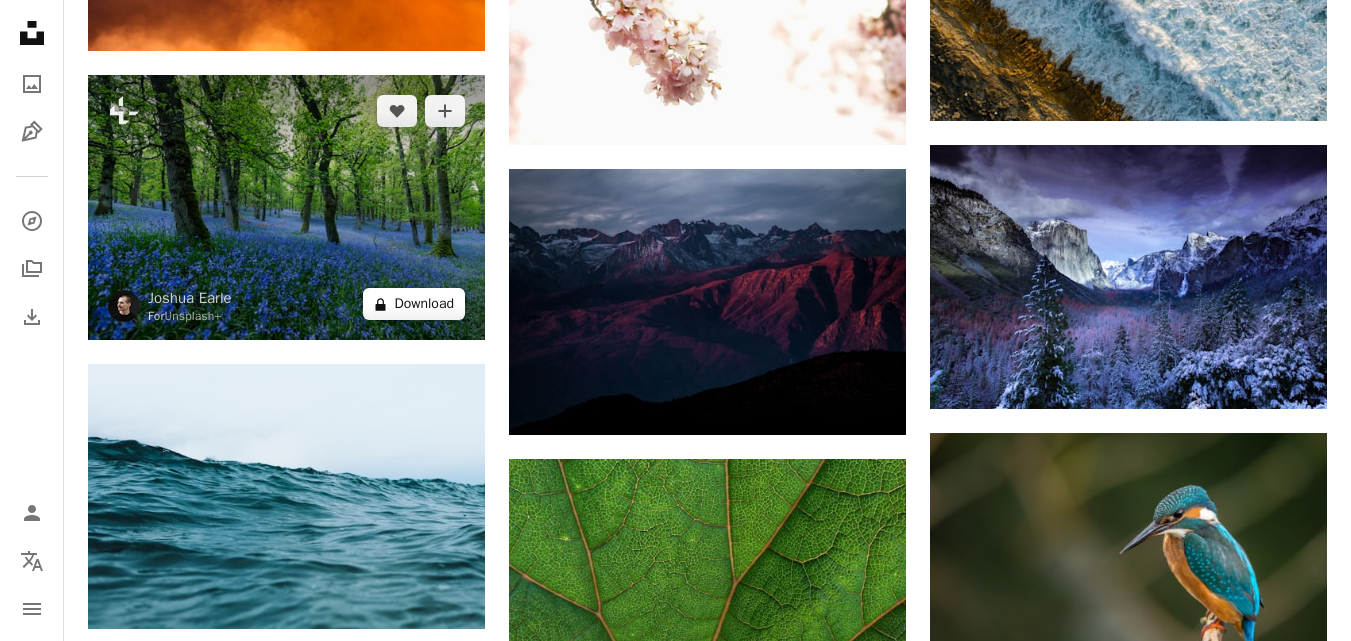 scroll, scrollTop: 13877, scrollLeft: 0, axis: vertical 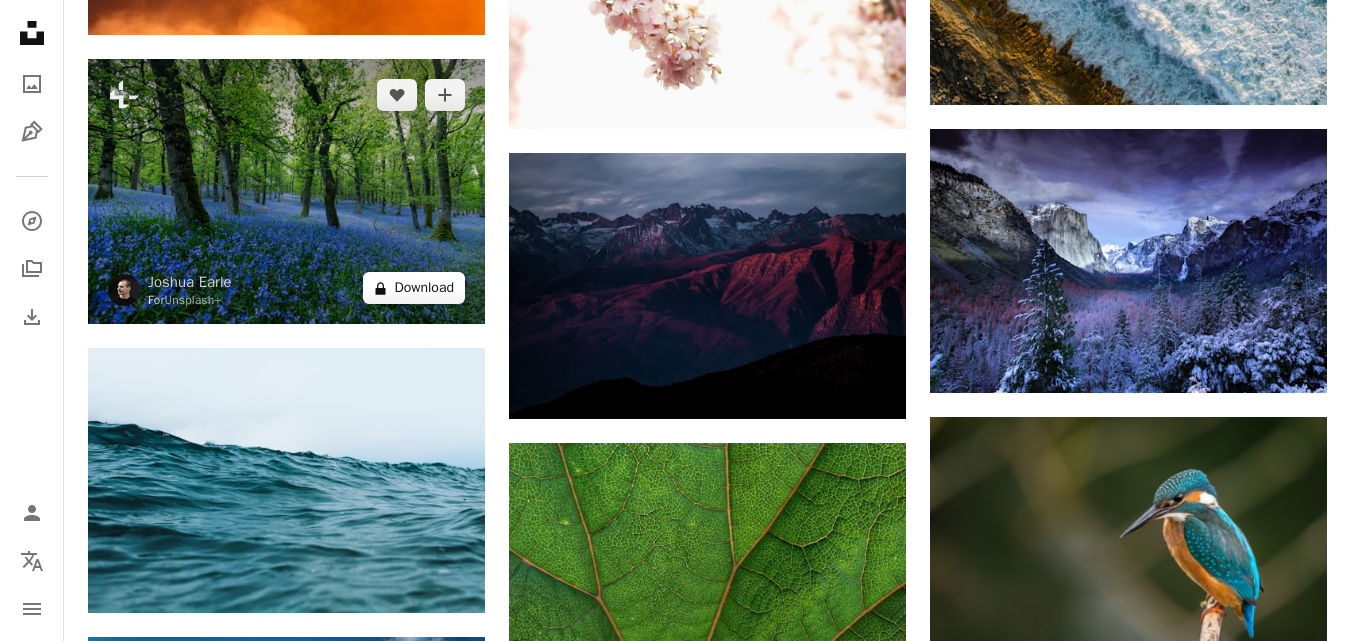 click on "A lock Download" at bounding box center (414, 288) 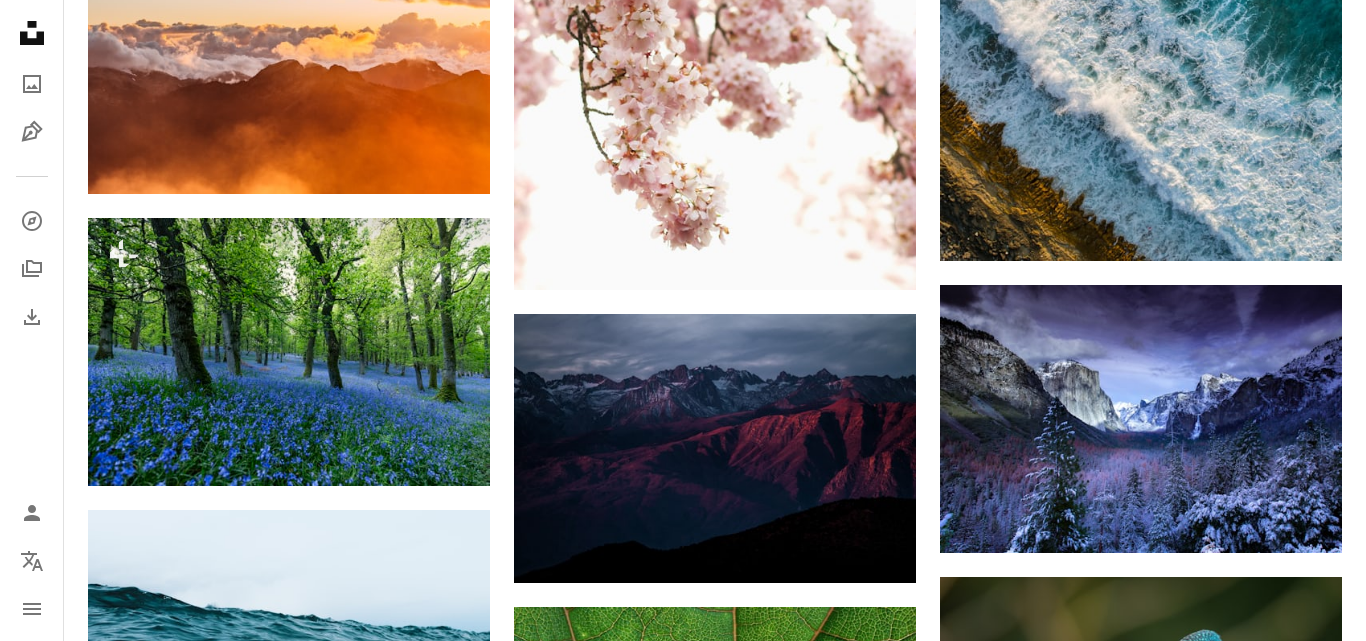 click on "An X shape" at bounding box center (20, 20) 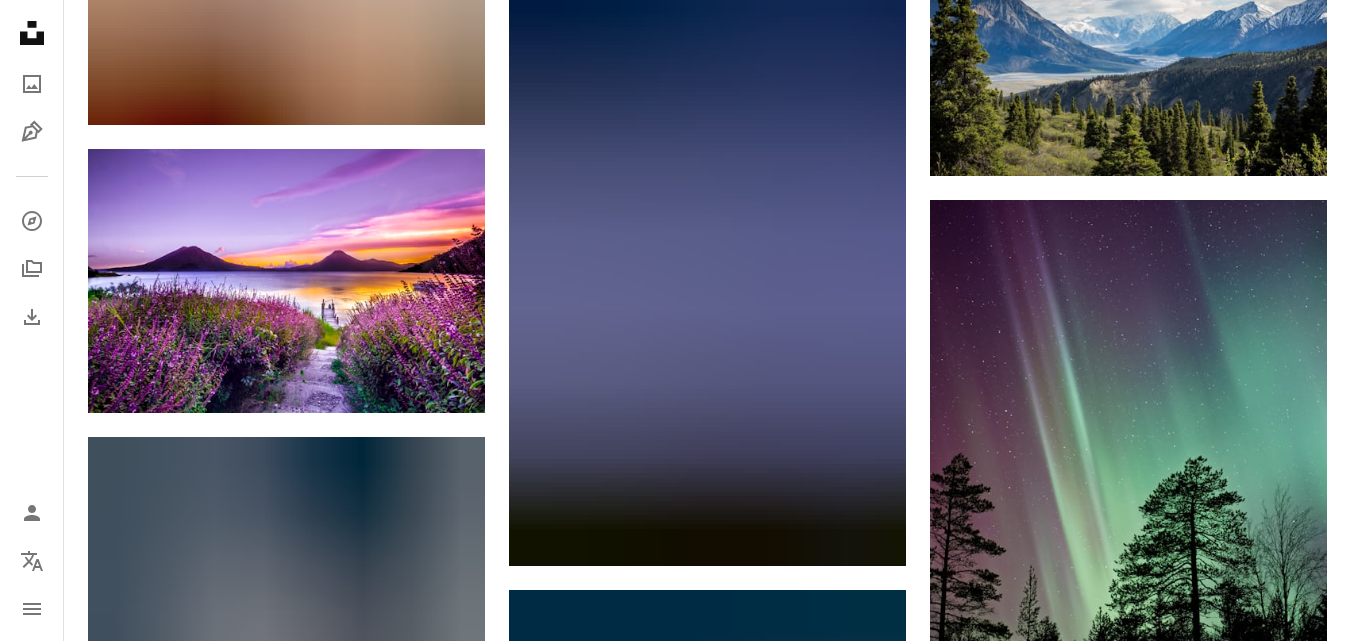 scroll, scrollTop: 15277, scrollLeft: 0, axis: vertical 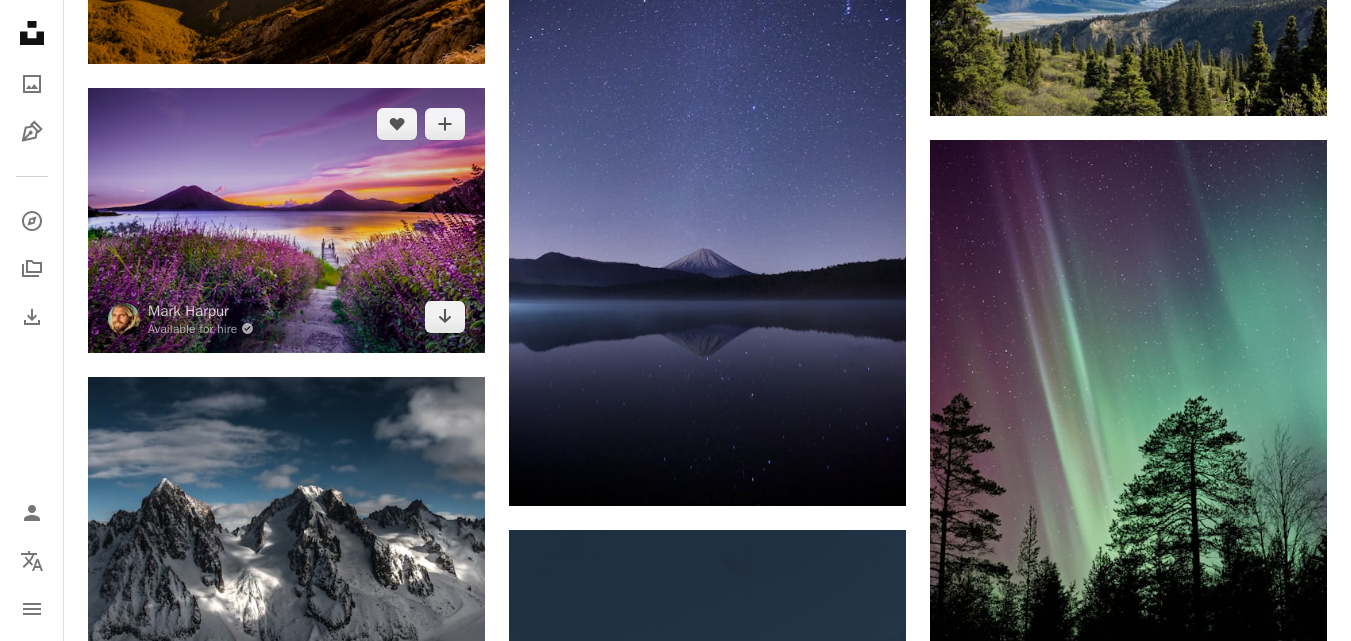 click at bounding box center [286, 220] 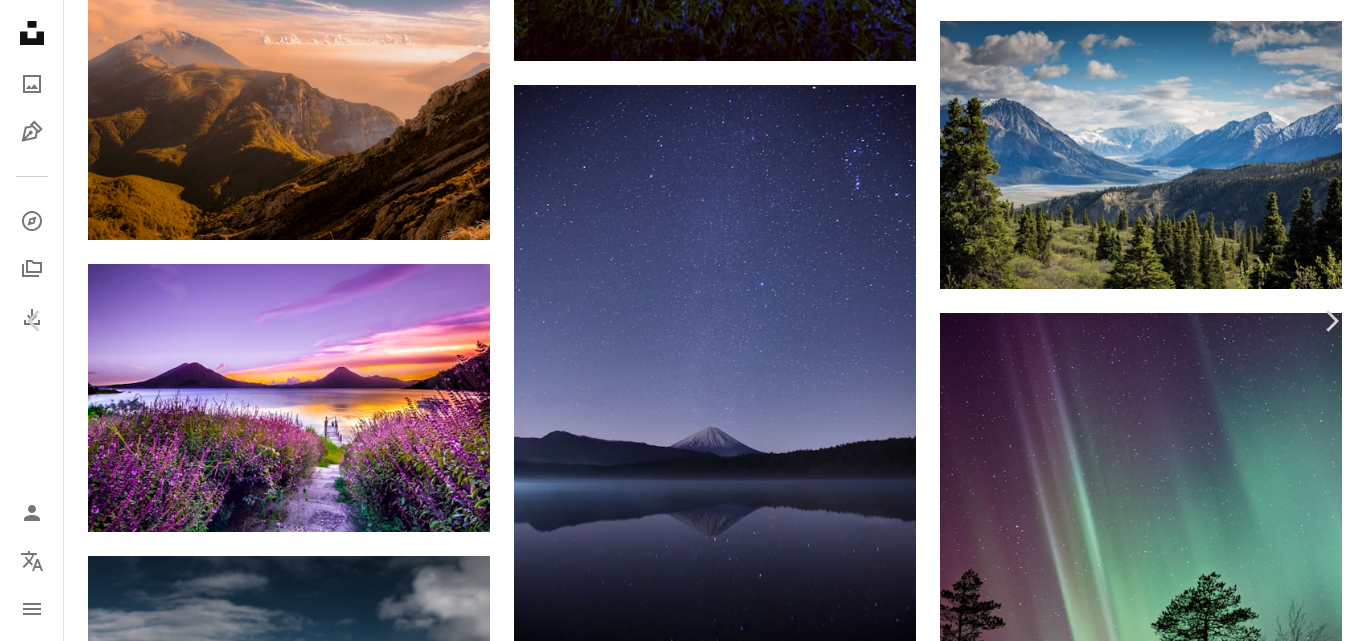 click on "Download free" at bounding box center [1167, 3306] 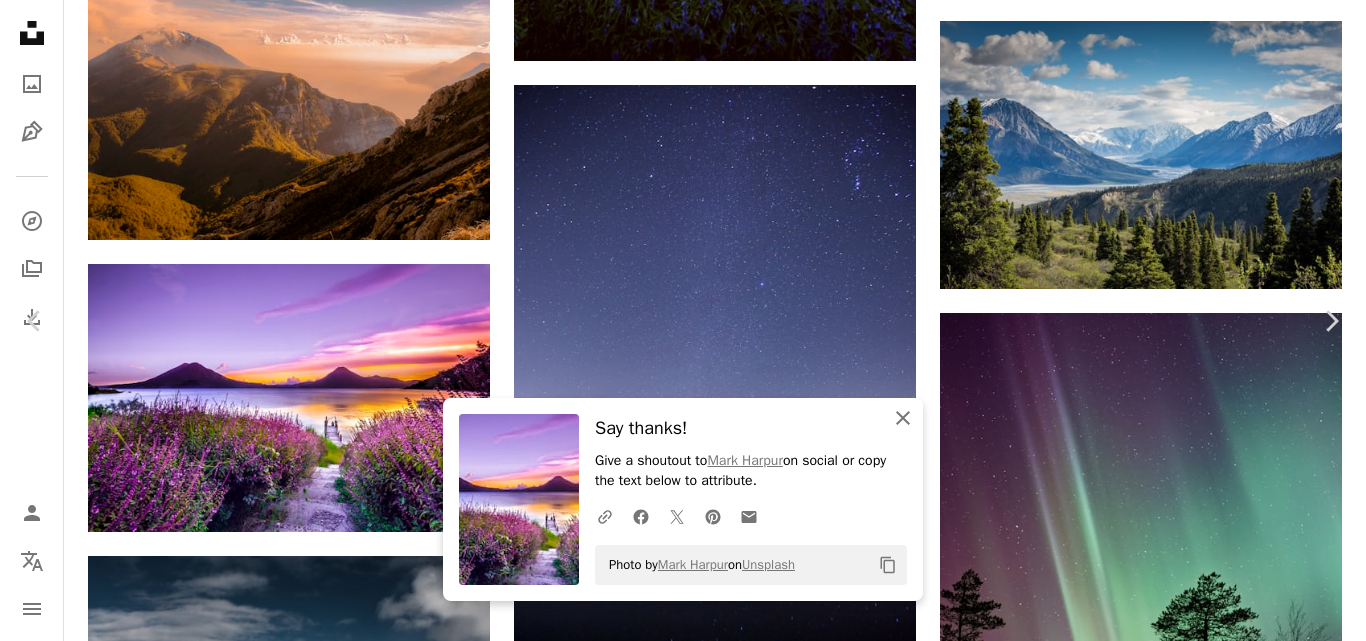 click on "An X shape" 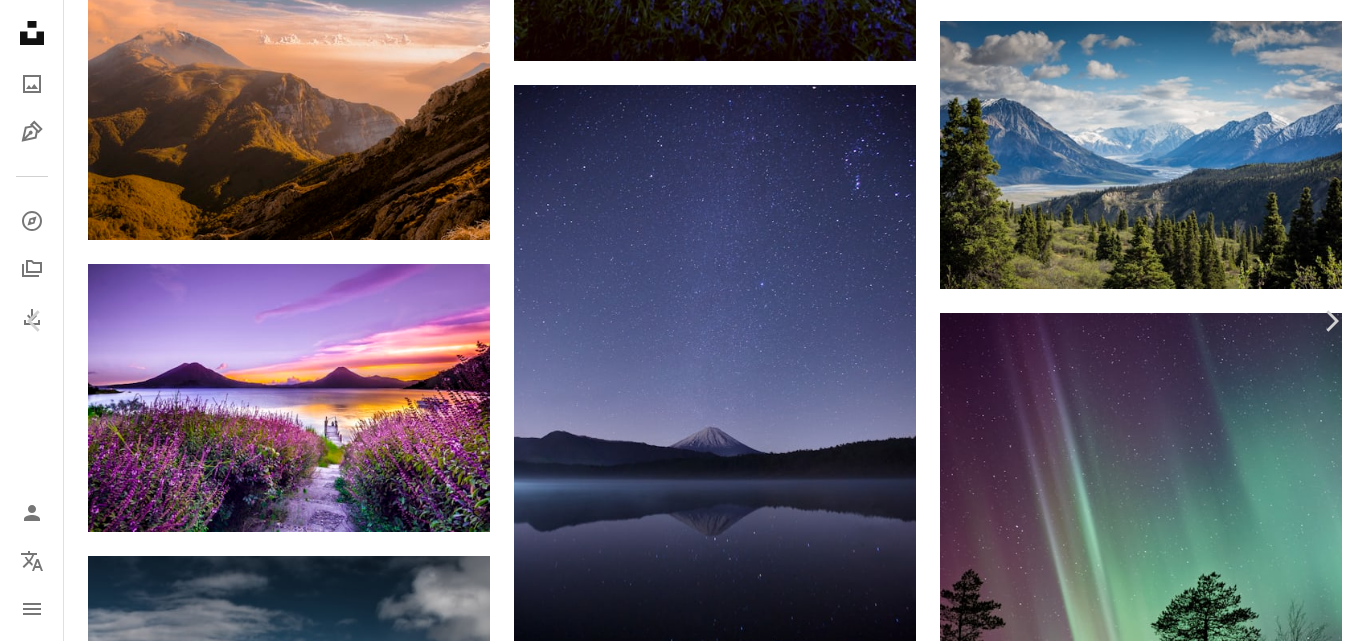 click on "An X shape" at bounding box center (20, 20) 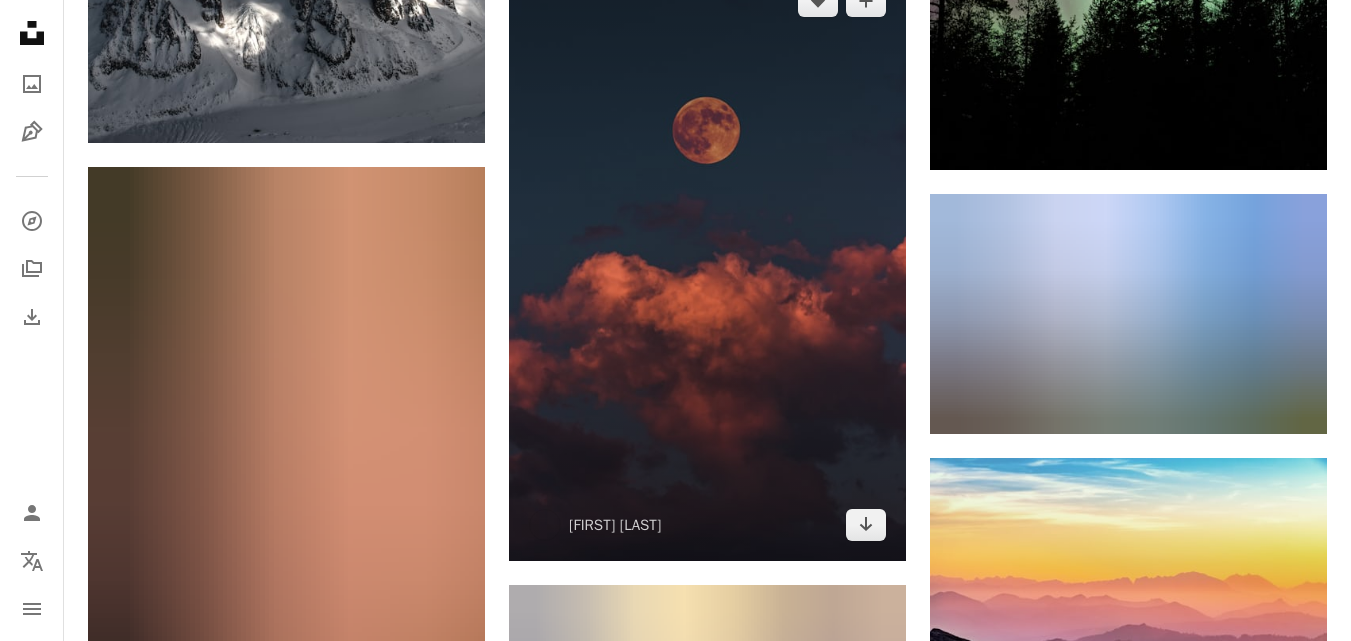 scroll, scrollTop: 15877, scrollLeft: 0, axis: vertical 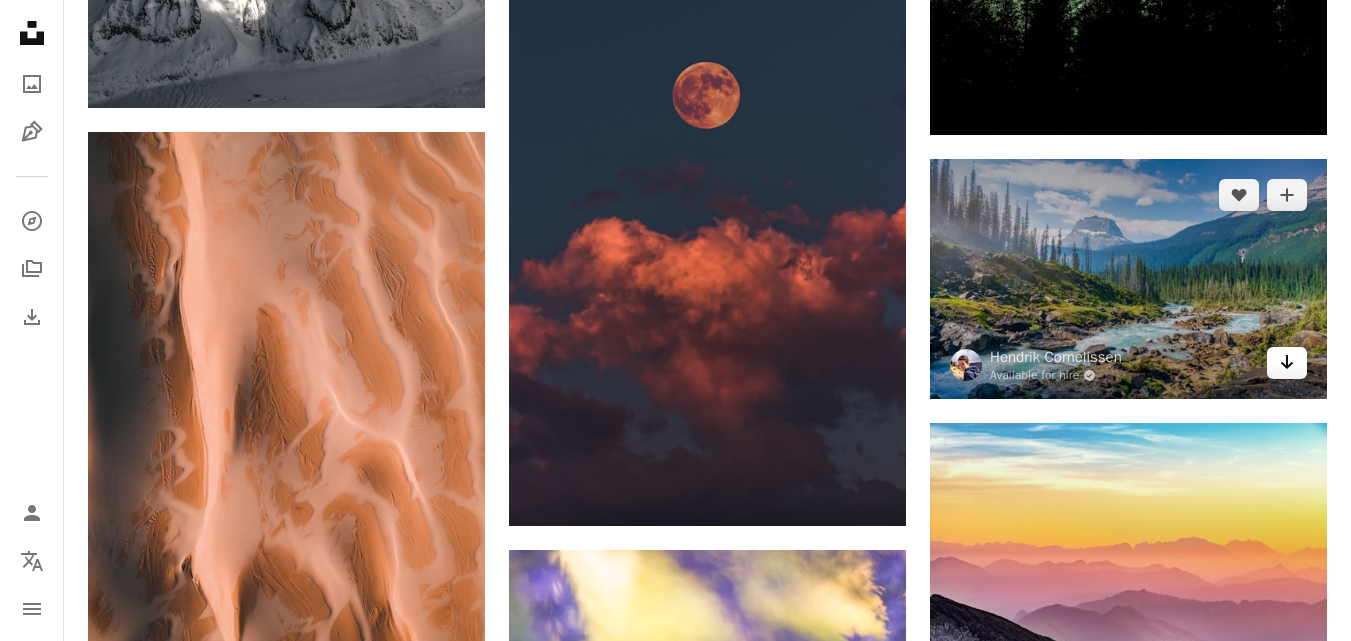 click on "Arrow pointing down" 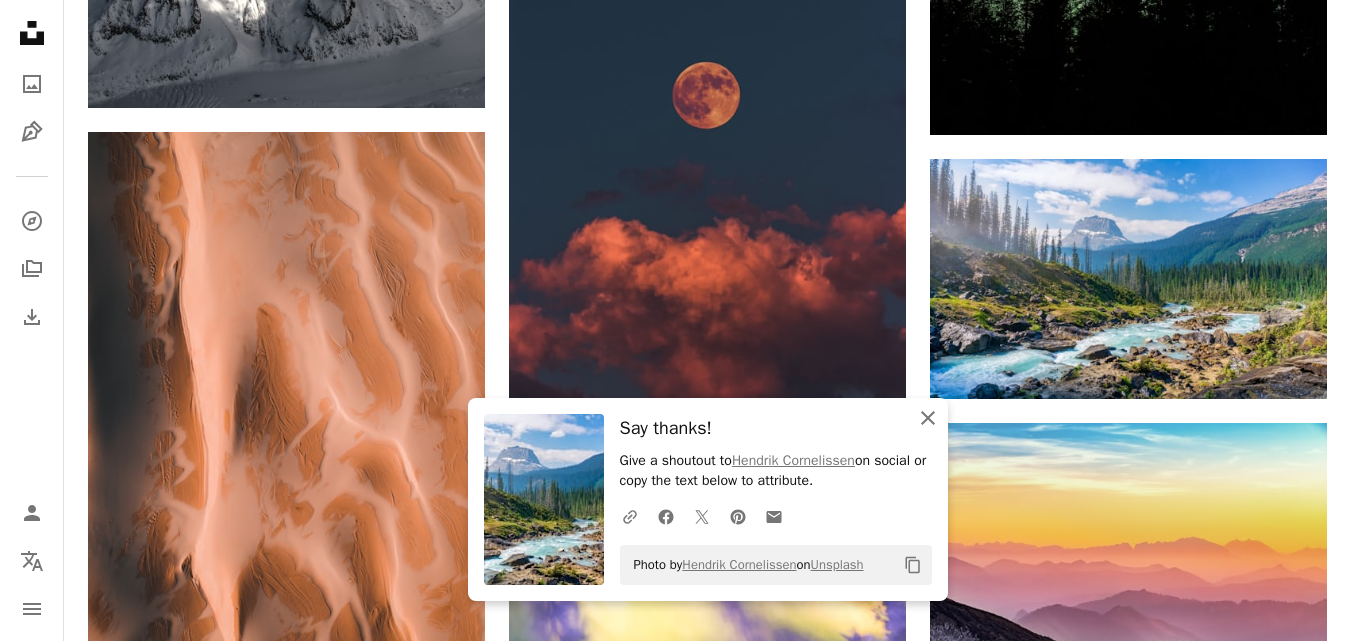 click on "An X shape Close" at bounding box center [928, 418] 